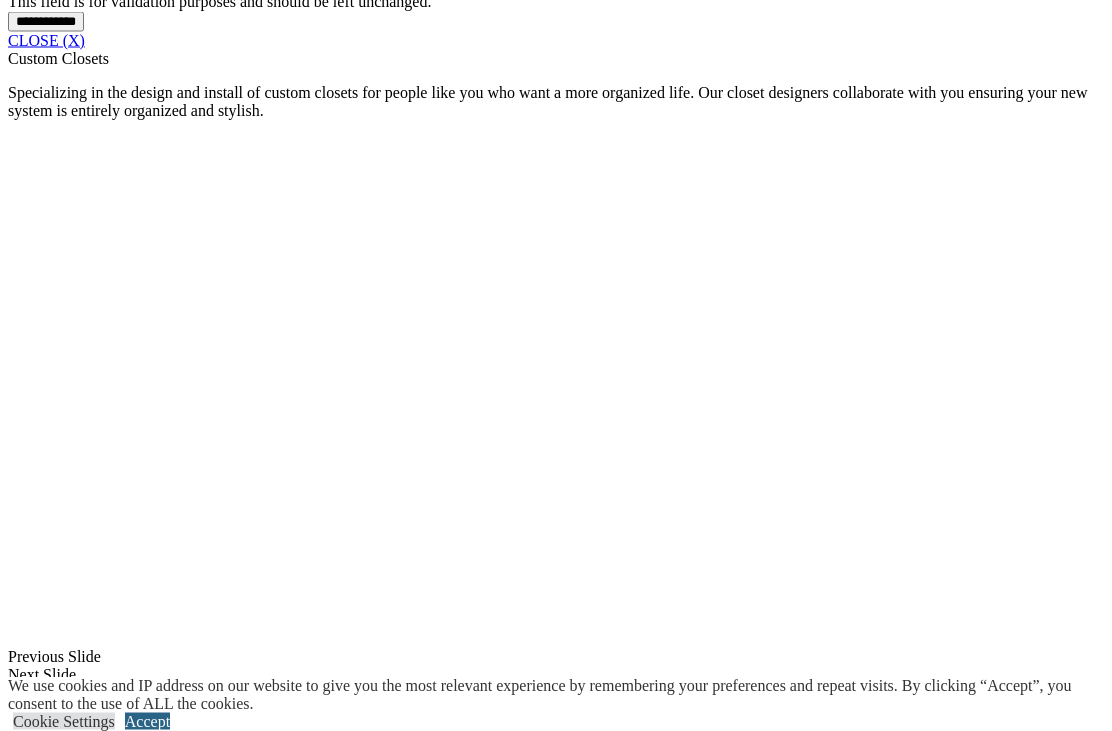 scroll, scrollTop: 0, scrollLeft: 0, axis: both 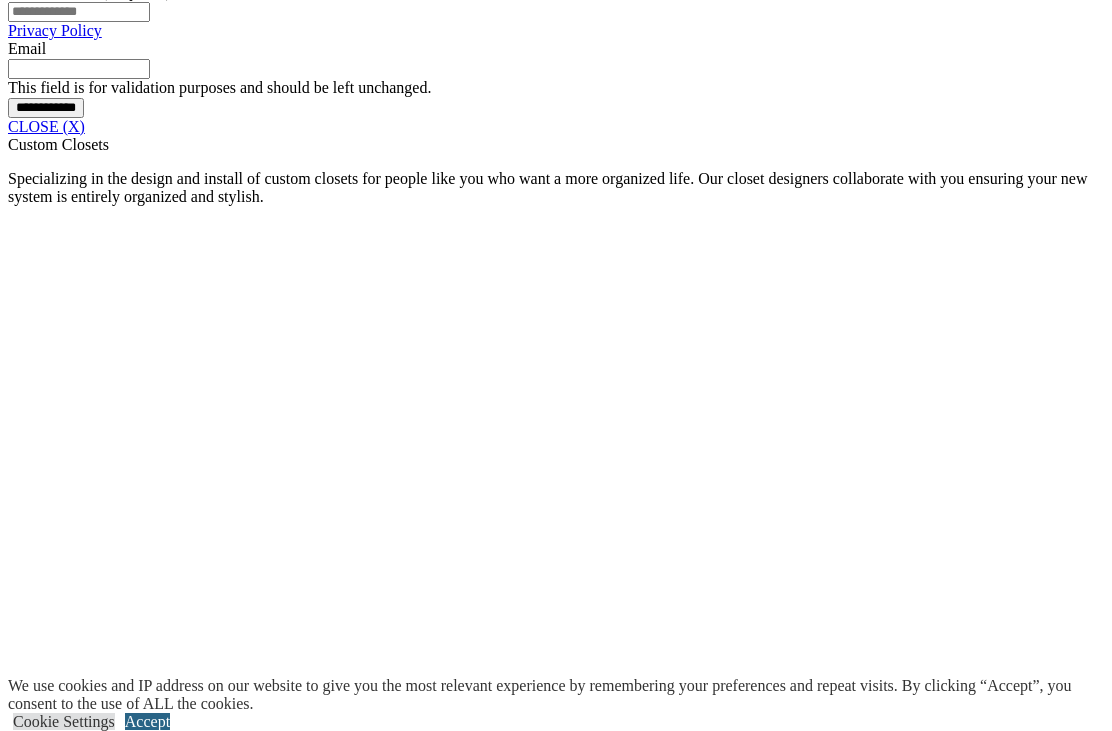 click at bounding box center [393, 2334] 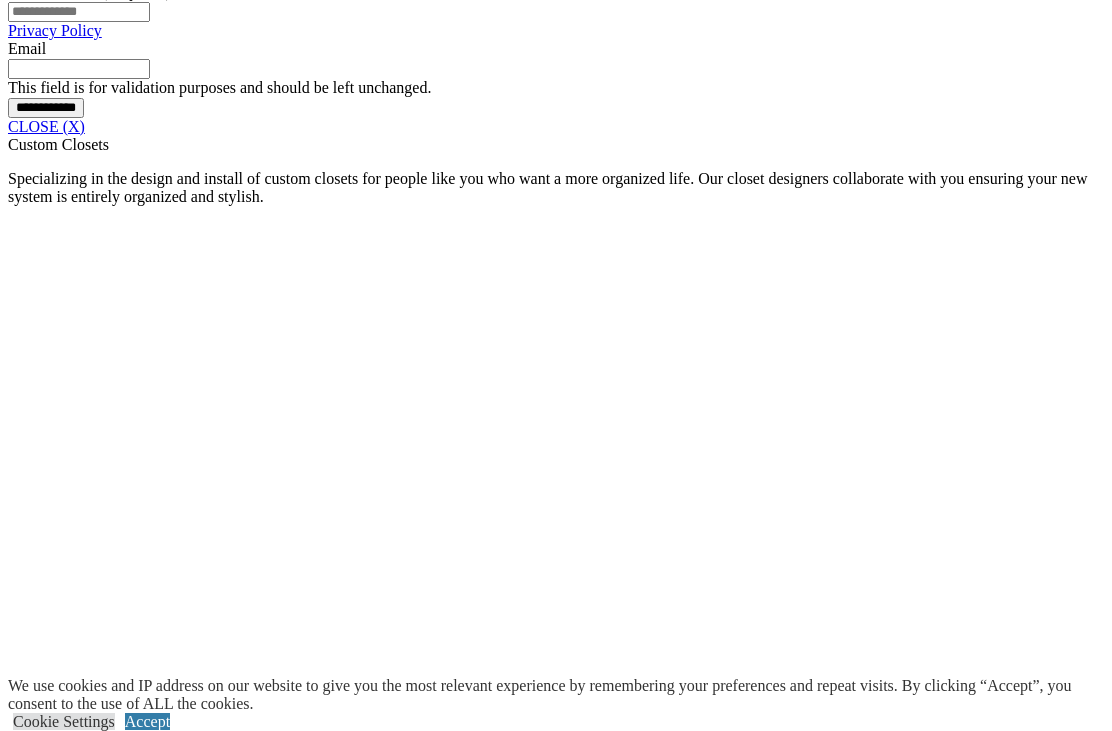 click at bounding box center (8, 49047) 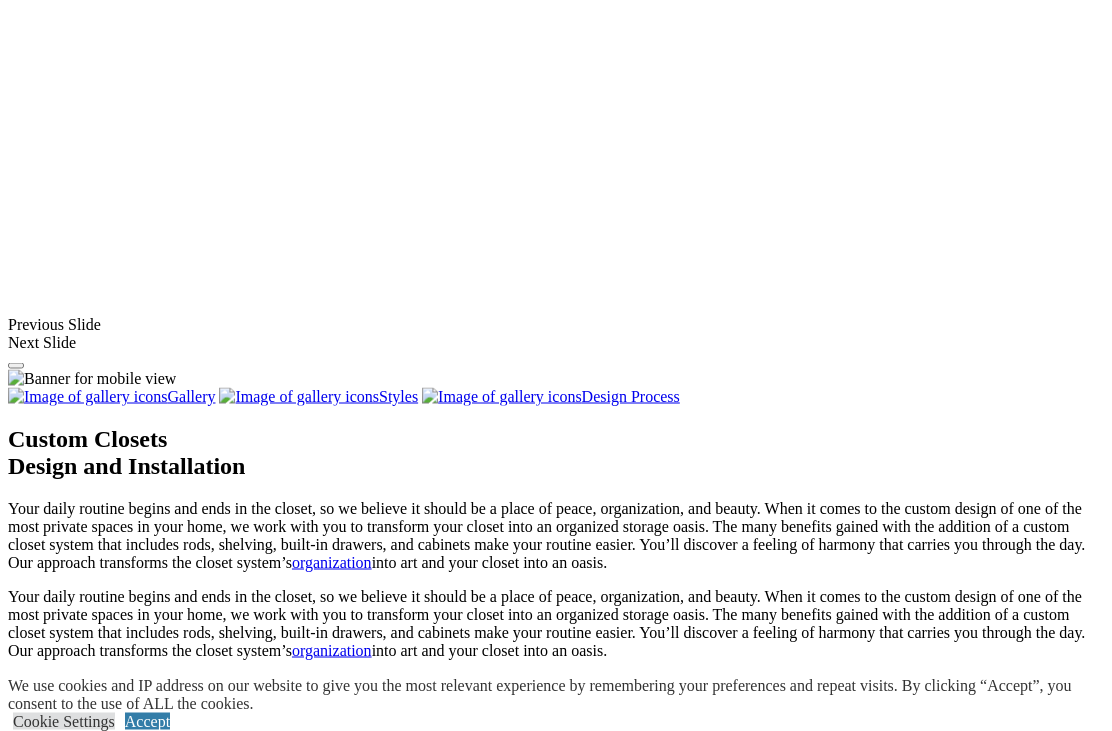 scroll, scrollTop: 2163, scrollLeft: 0, axis: vertical 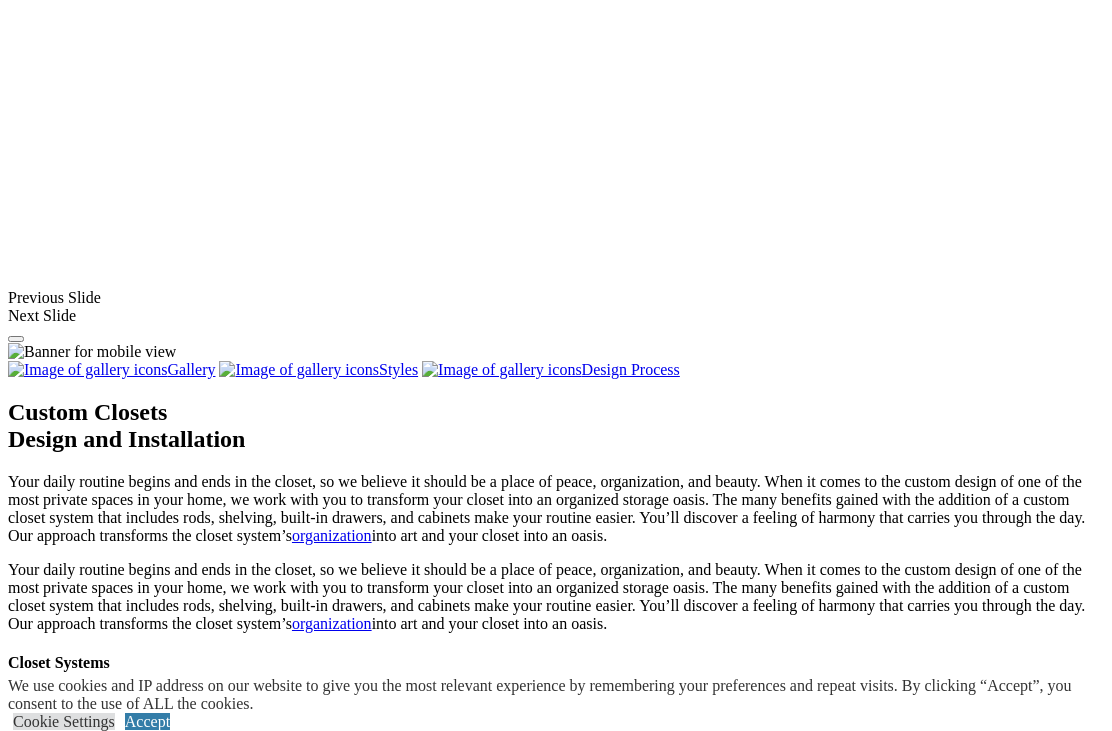 click on "Load More" at bounding box center (44, 2740) 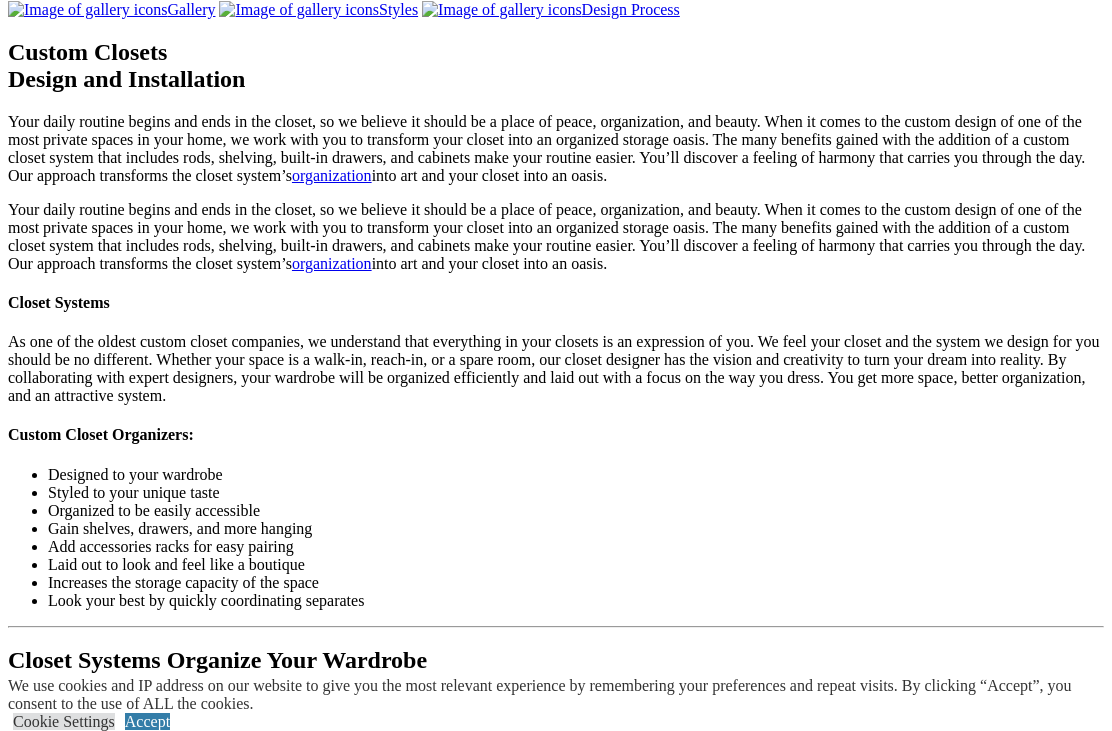 scroll, scrollTop: 2571, scrollLeft: 0, axis: vertical 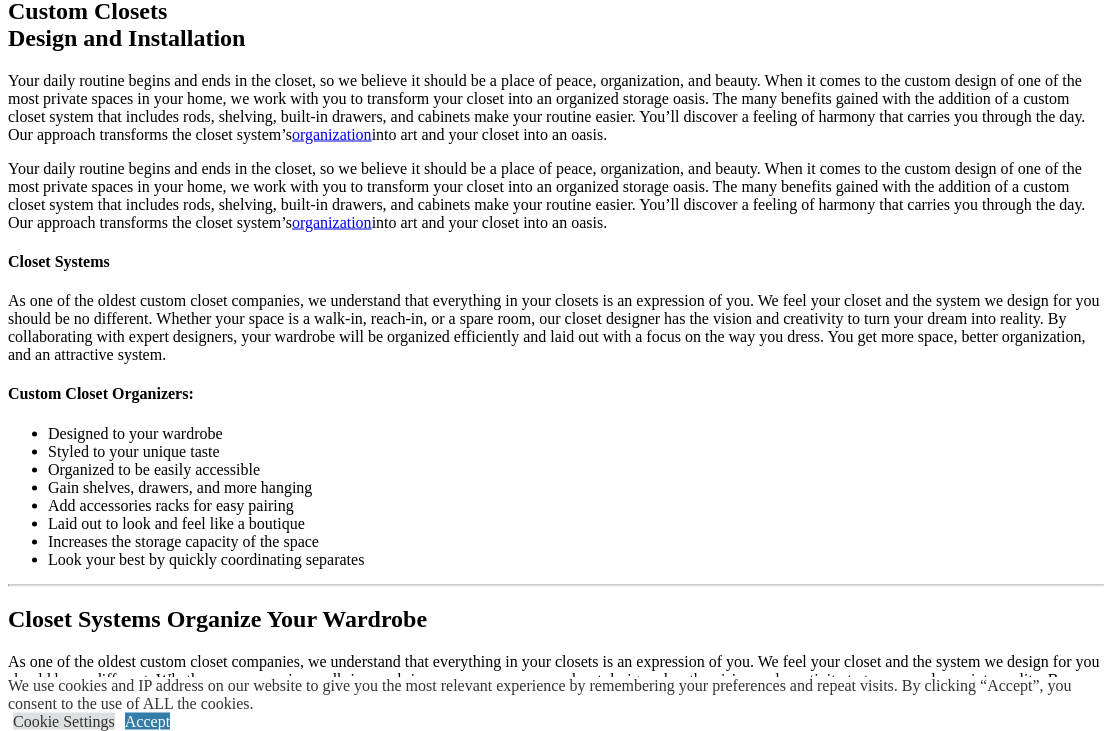 click at bounding box center (641, 2360) 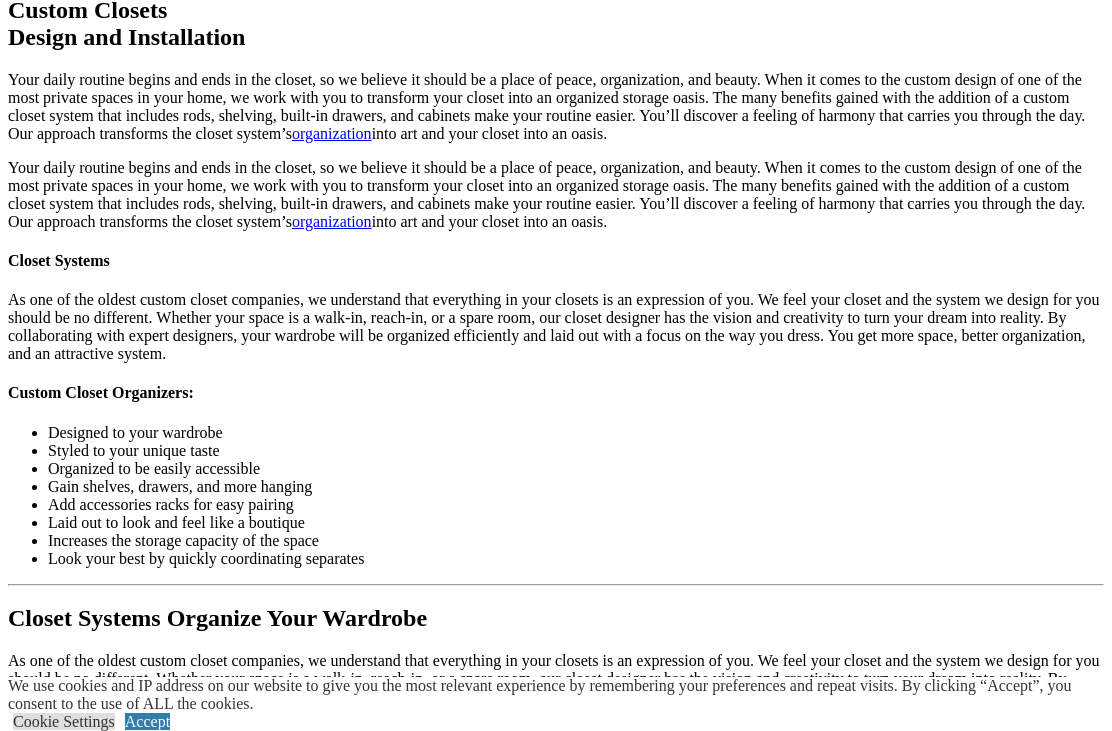 click at bounding box center [8, 48723] 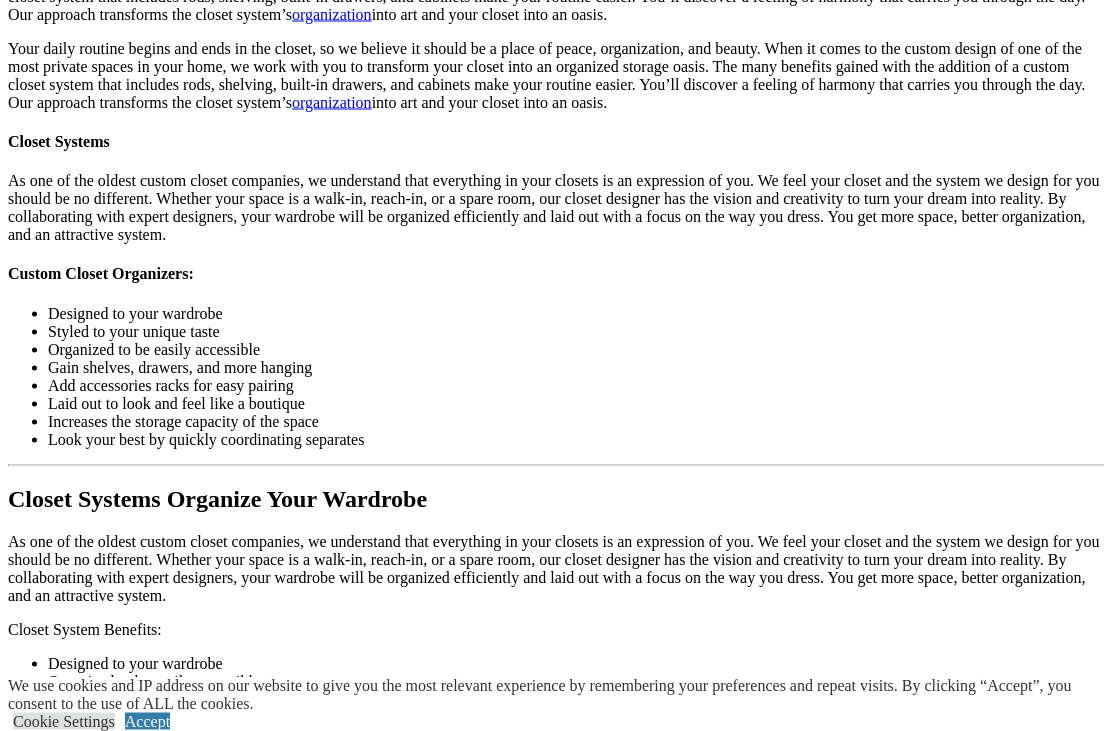 scroll, scrollTop: 2689, scrollLeft: 0, axis: vertical 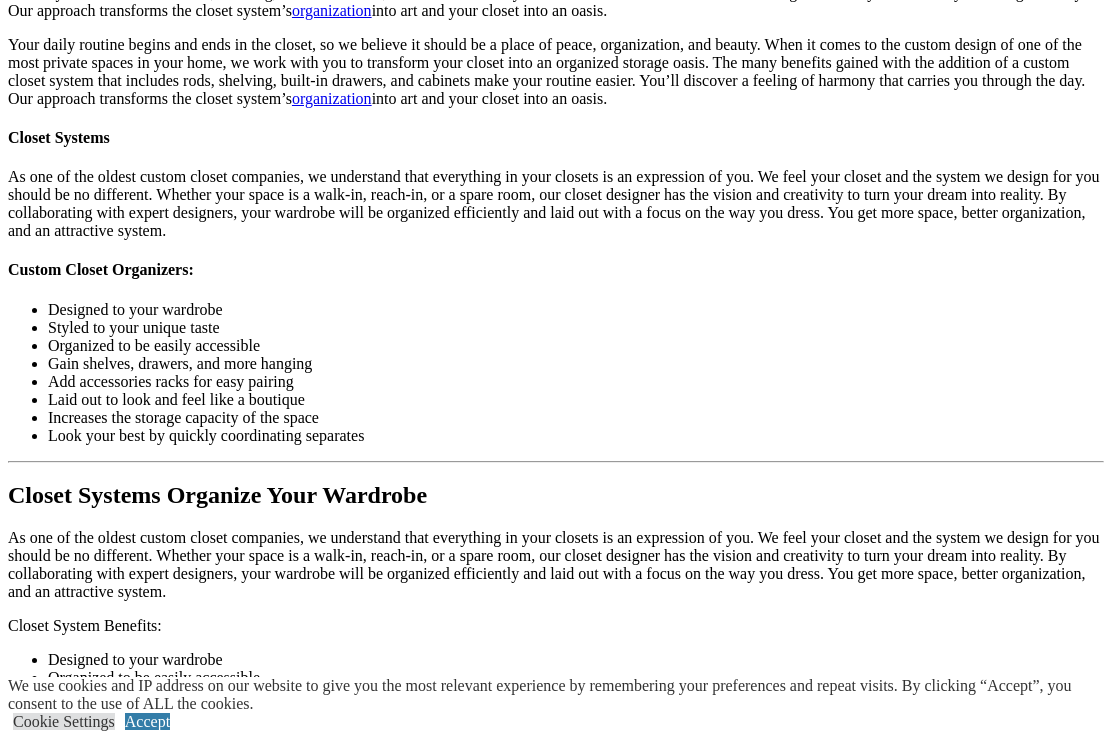 click at bounding box center (245, 2585) 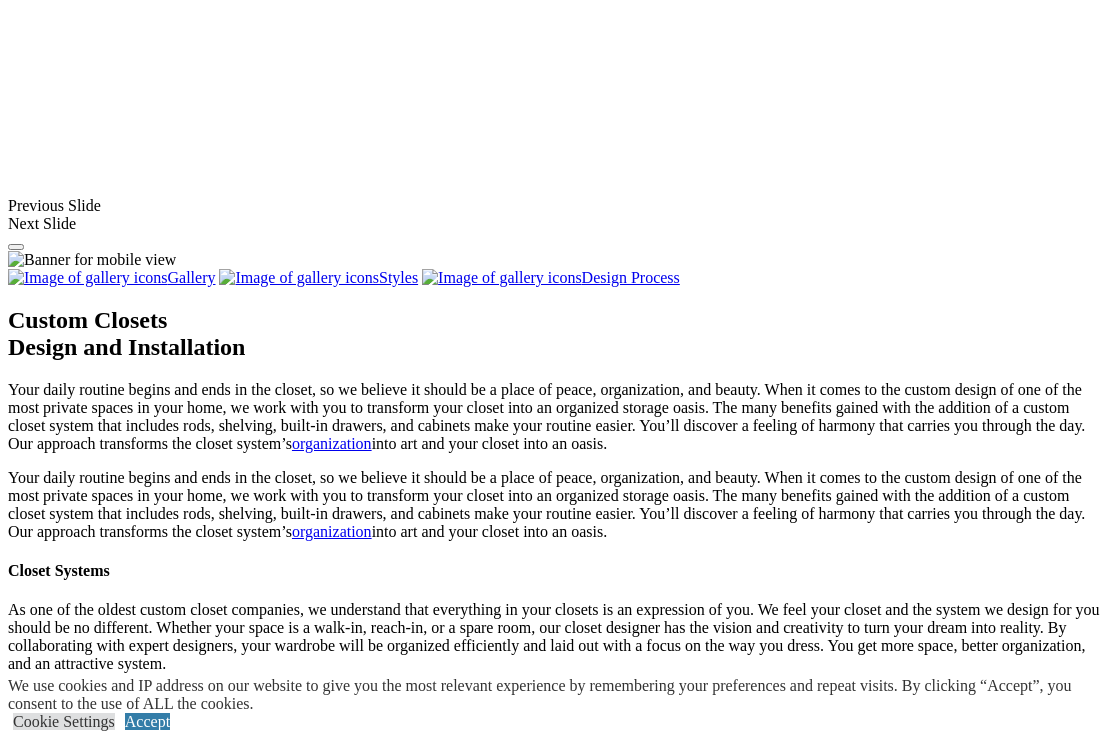 scroll, scrollTop: 2255, scrollLeft: 0, axis: vertical 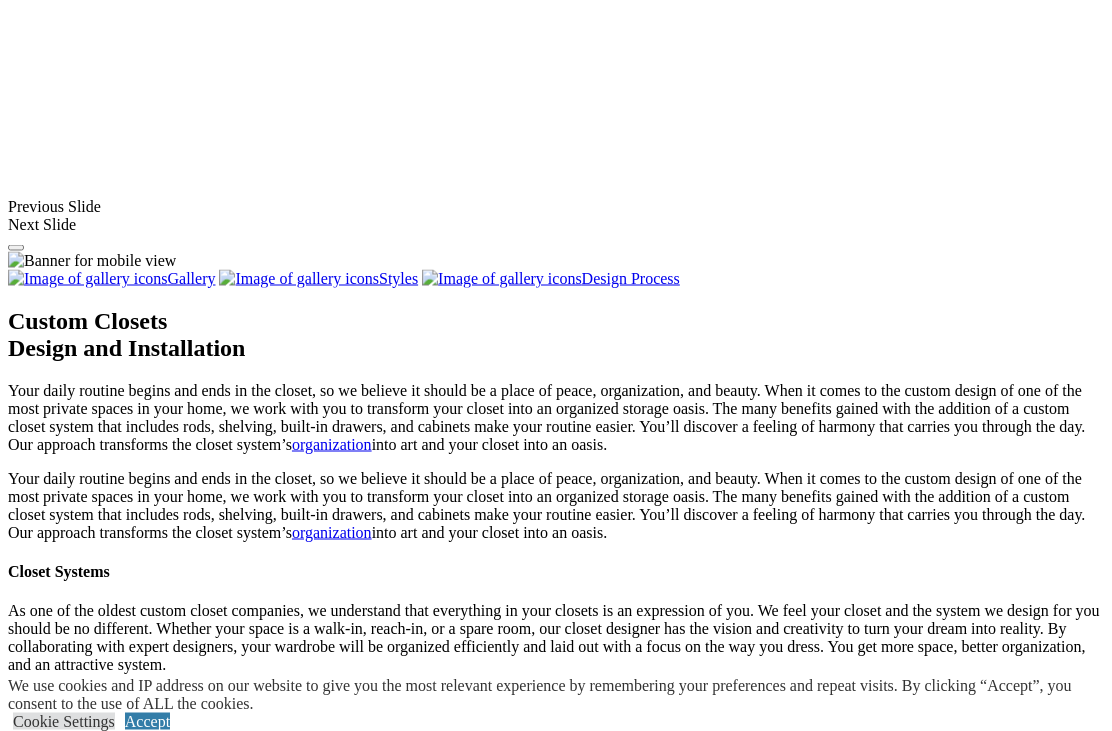 click at bounding box center [188, 2321] 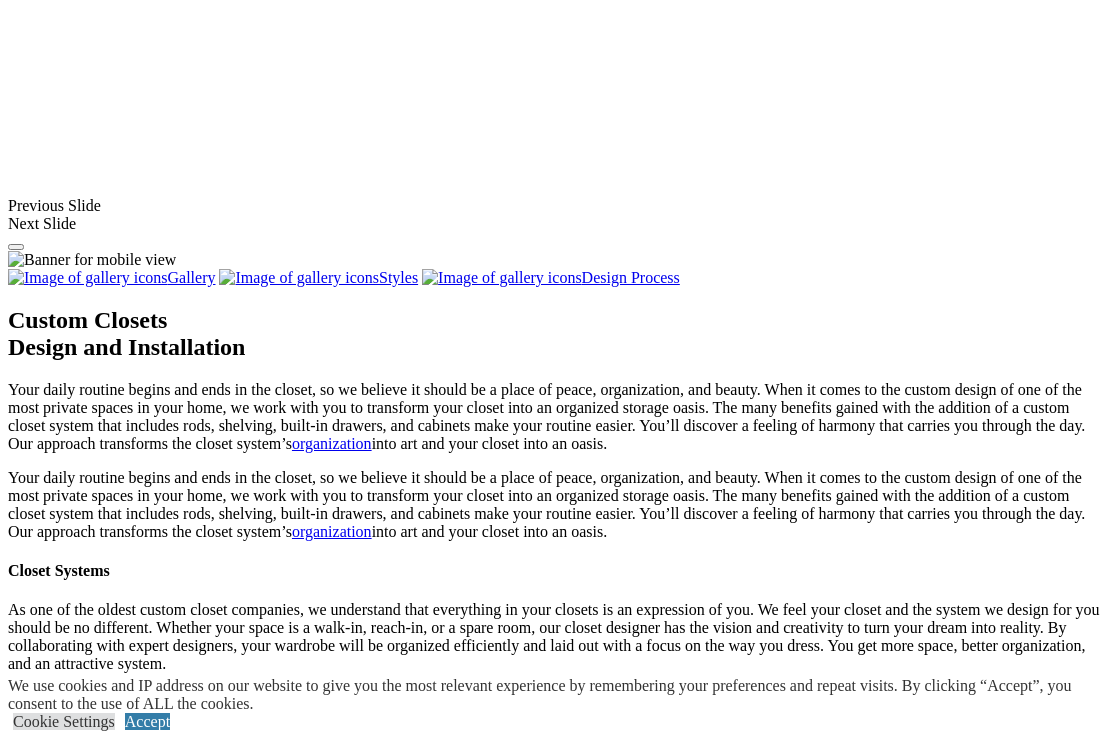 click at bounding box center (8, 49033) 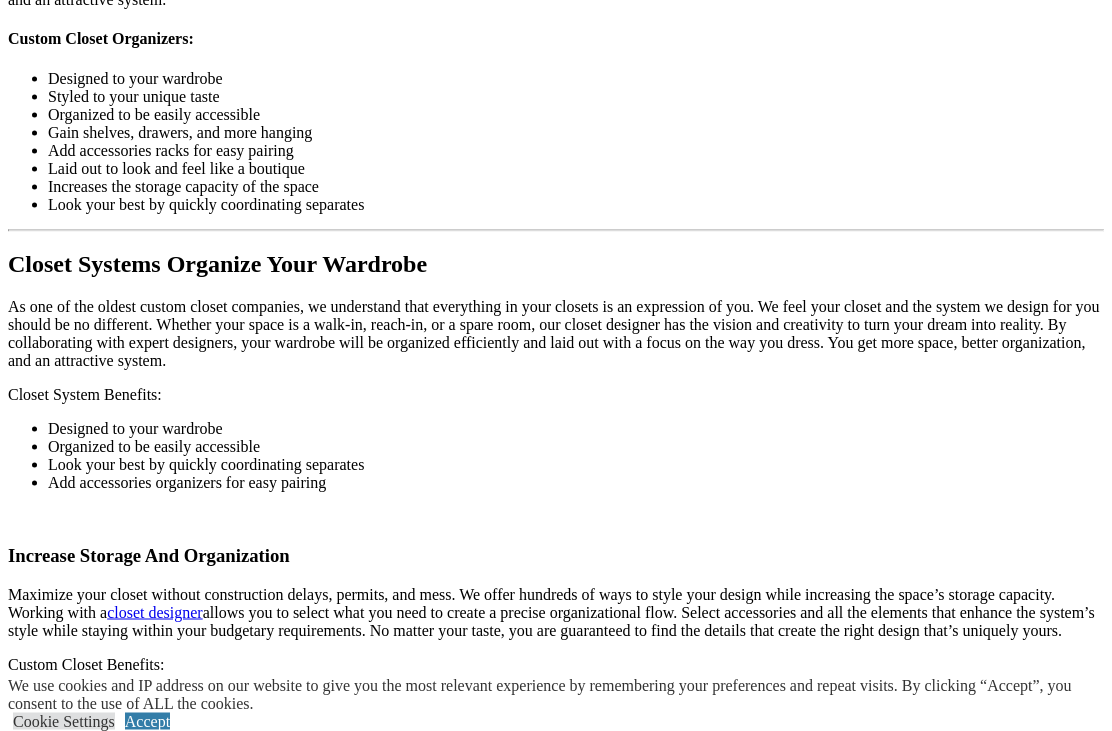 scroll, scrollTop: 2921, scrollLeft: 0, axis: vertical 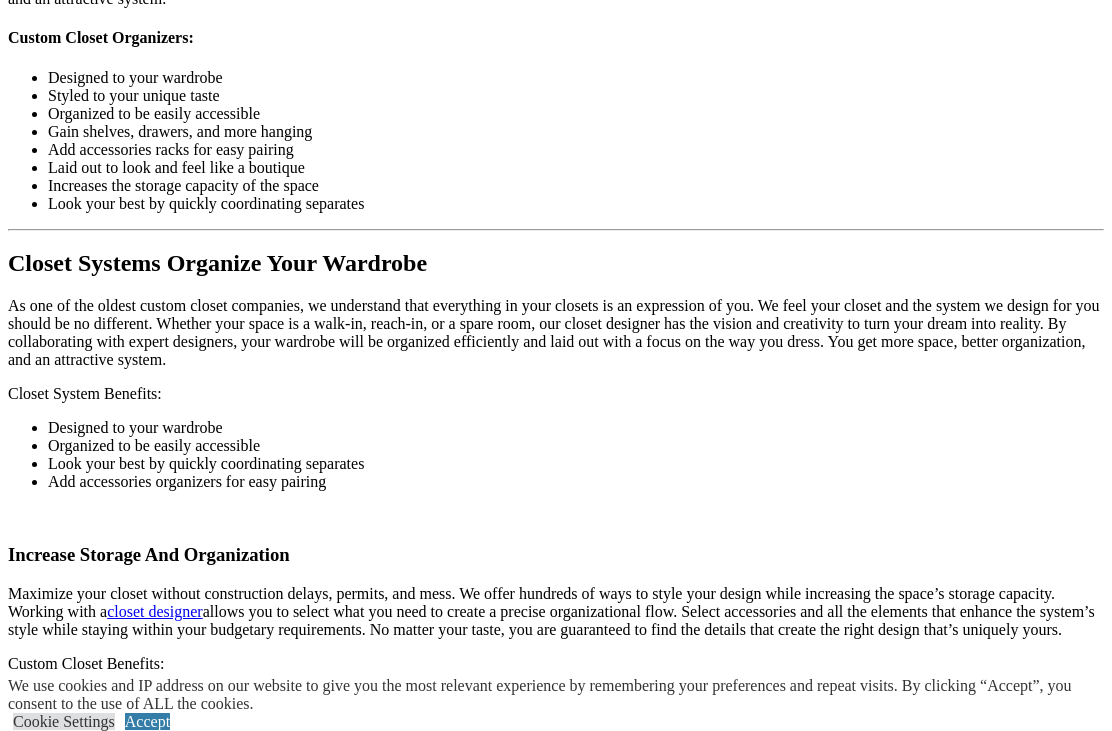 click on "Load More" at bounding box center [44, 2506] 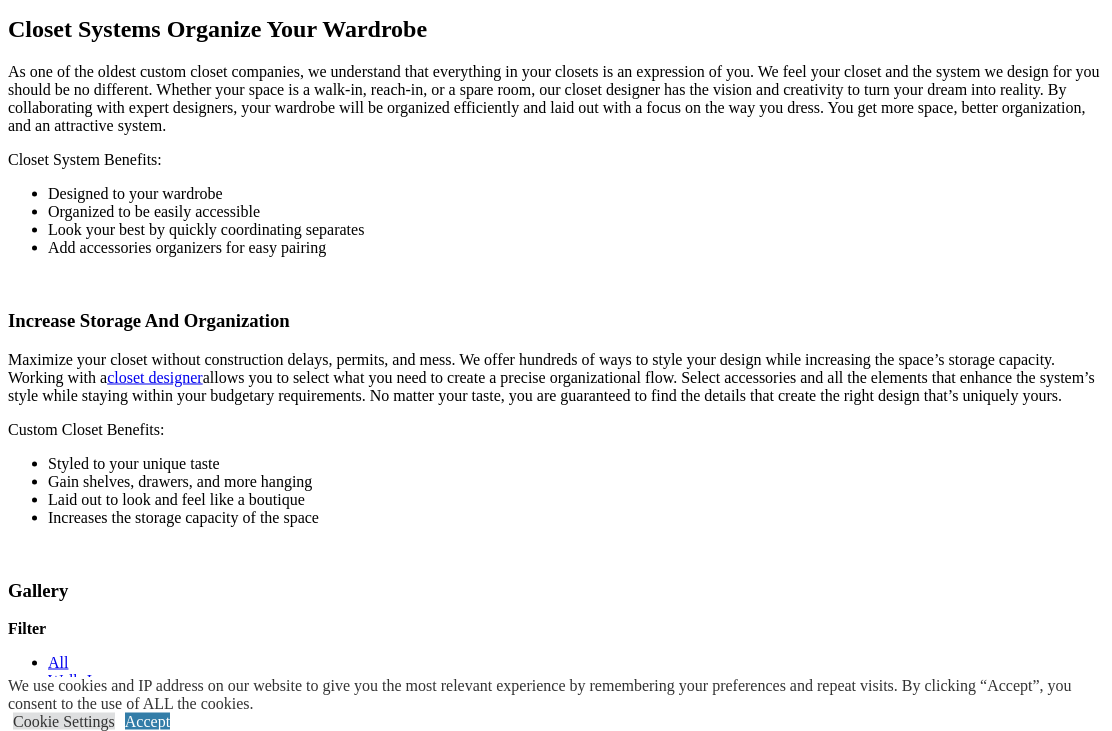 scroll, scrollTop: 3156, scrollLeft: 0, axis: vertical 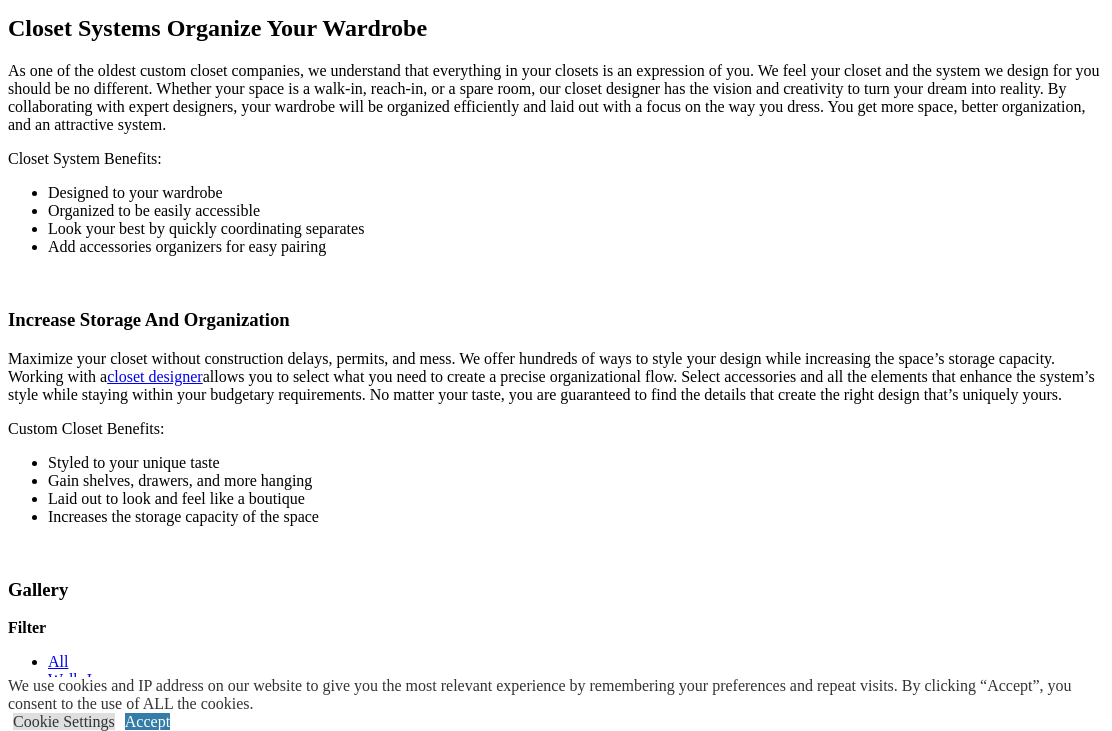click at bounding box center [105, 2467] 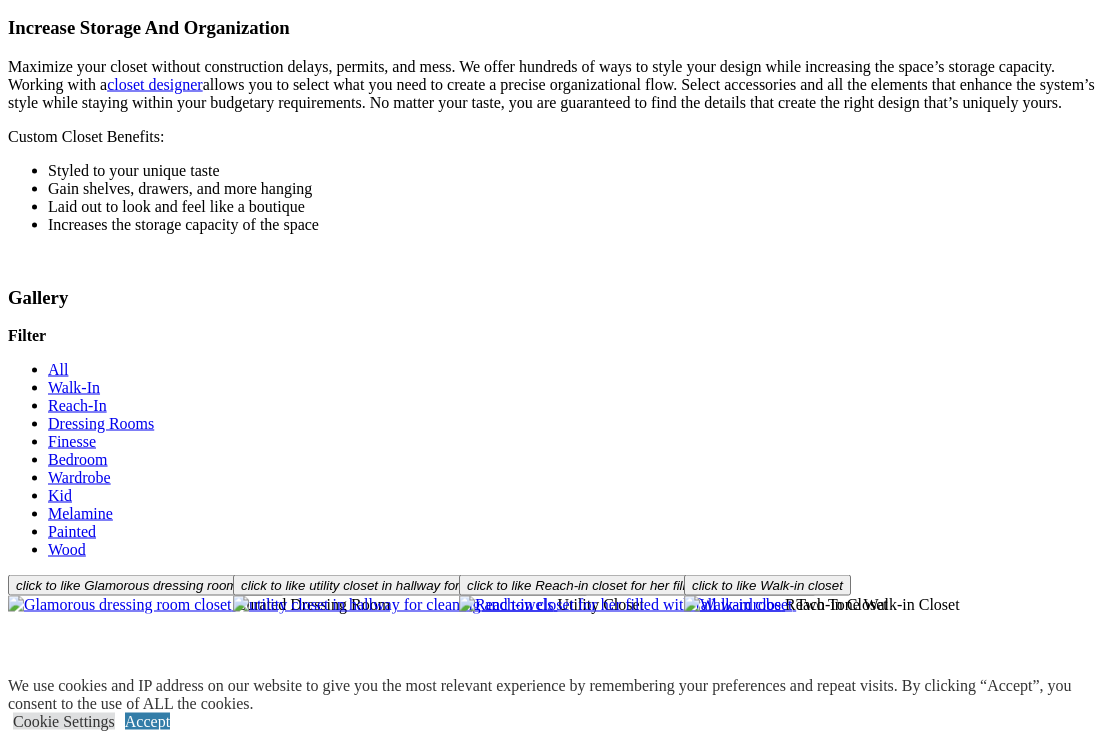 scroll, scrollTop: 3473, scrollLeft: 0, axis: vertical 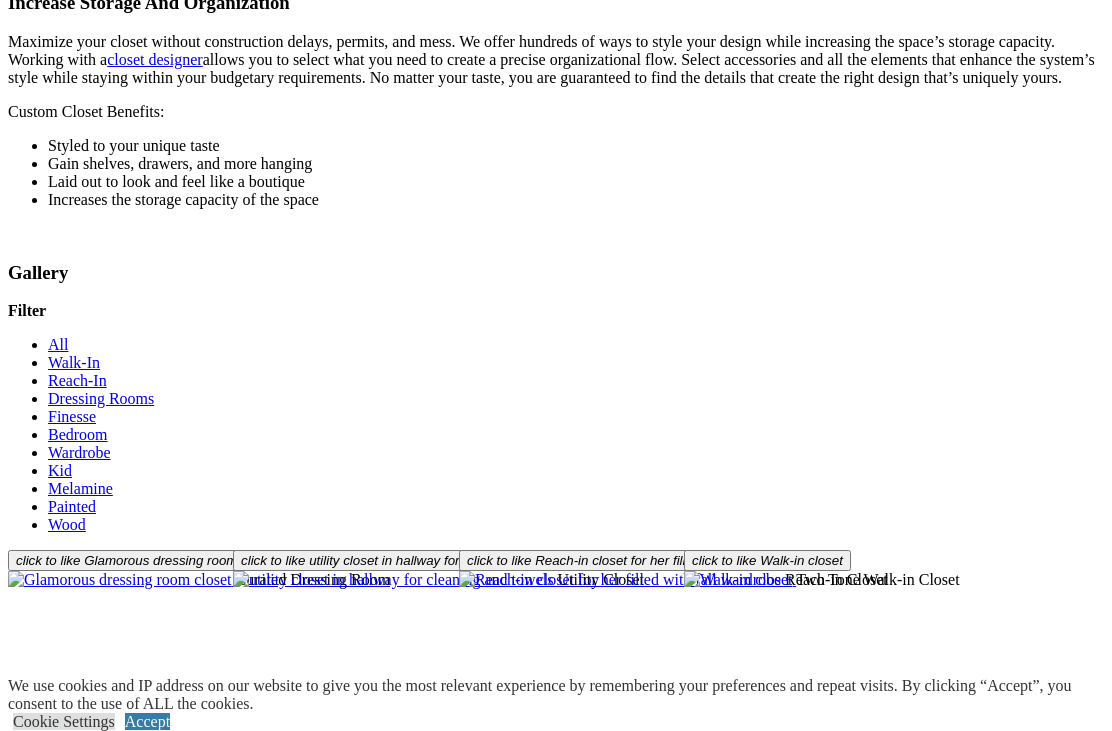 click on "Load More" at bounding box center (44, 2303) 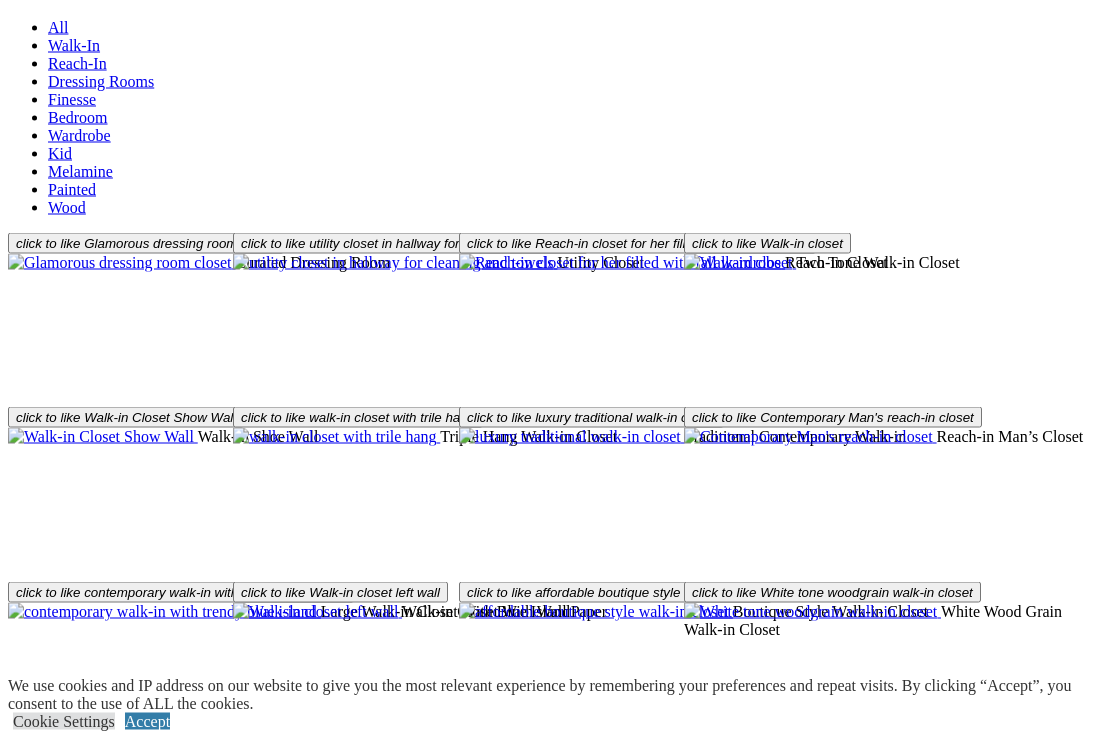 scroll, scrollTop: 3791, scrollLeft: 0, axis: vertical 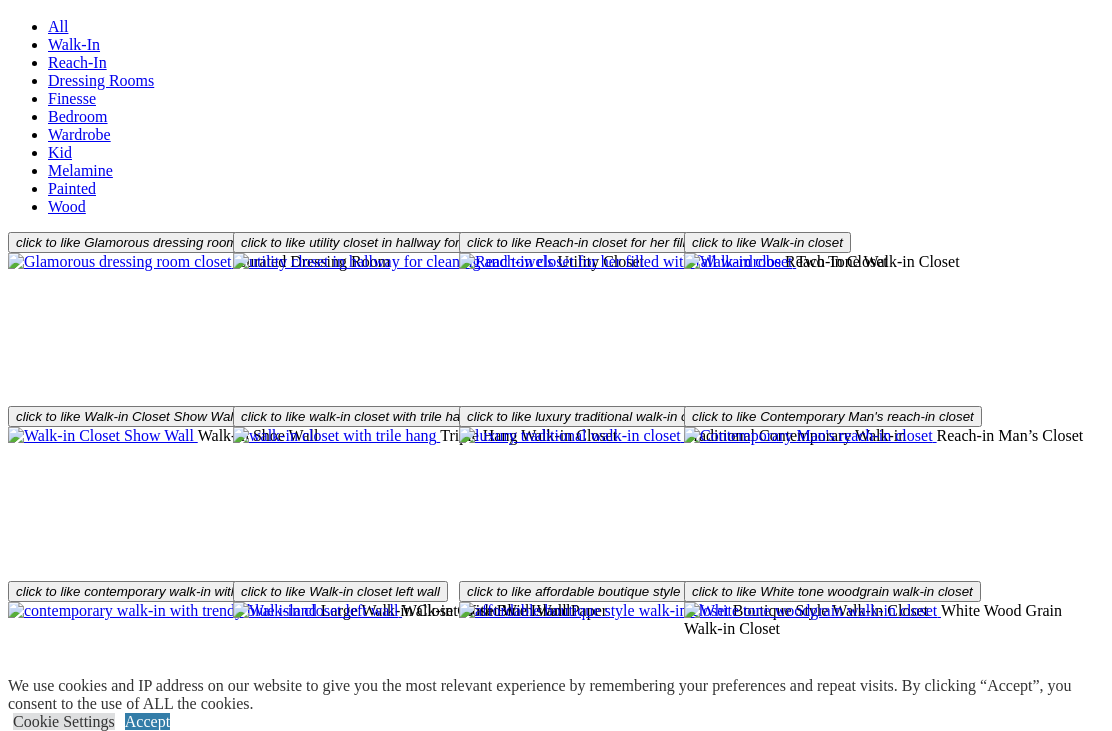 click on "Load More" at bounding box center [44, 2509] 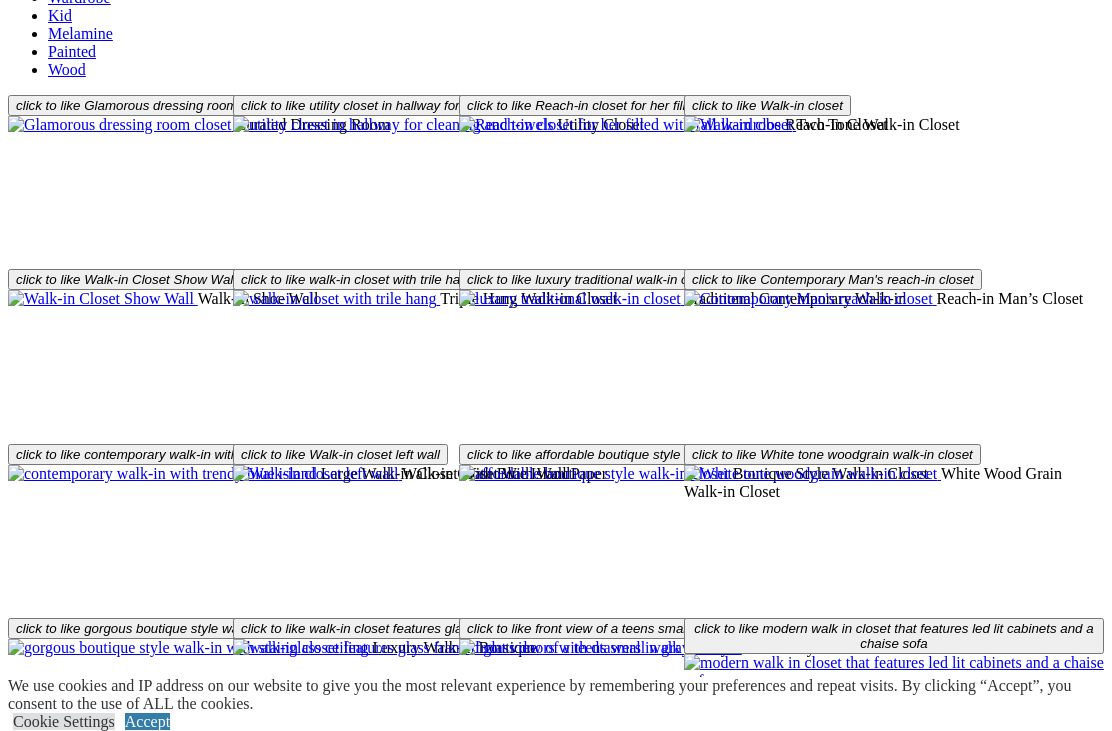 scroll, scrollTop: 3923, scrollLeft: 0, axis: vertical 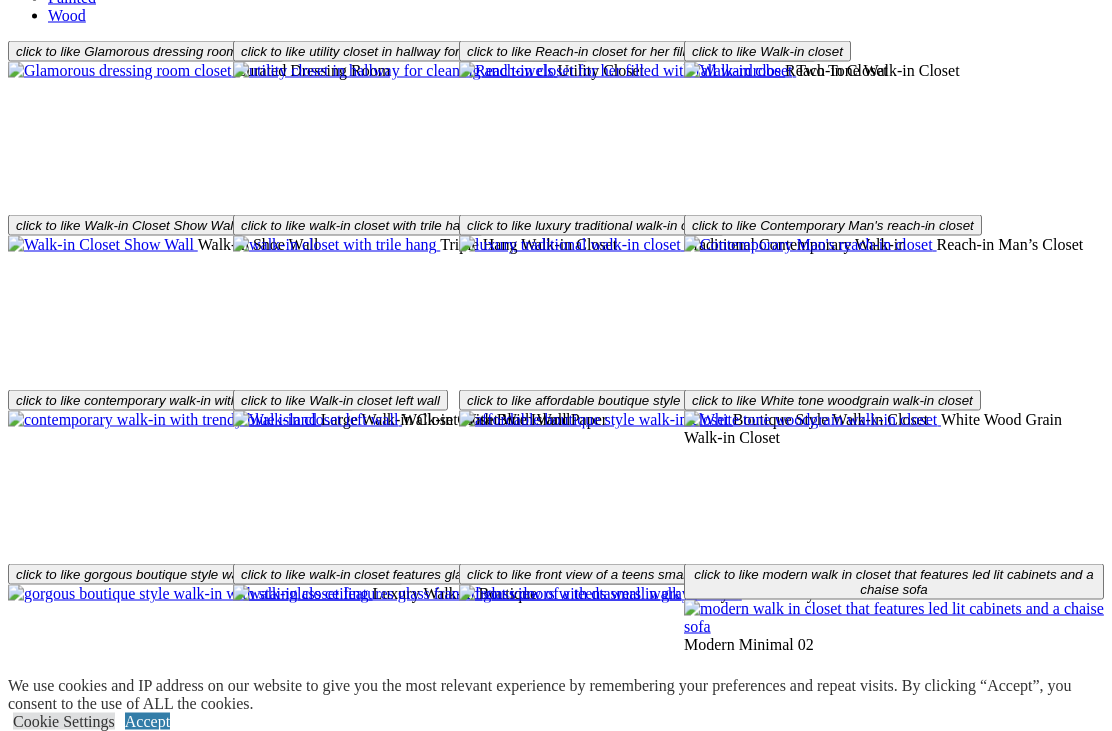 click on "Accept" at bounding box center (147, 721) 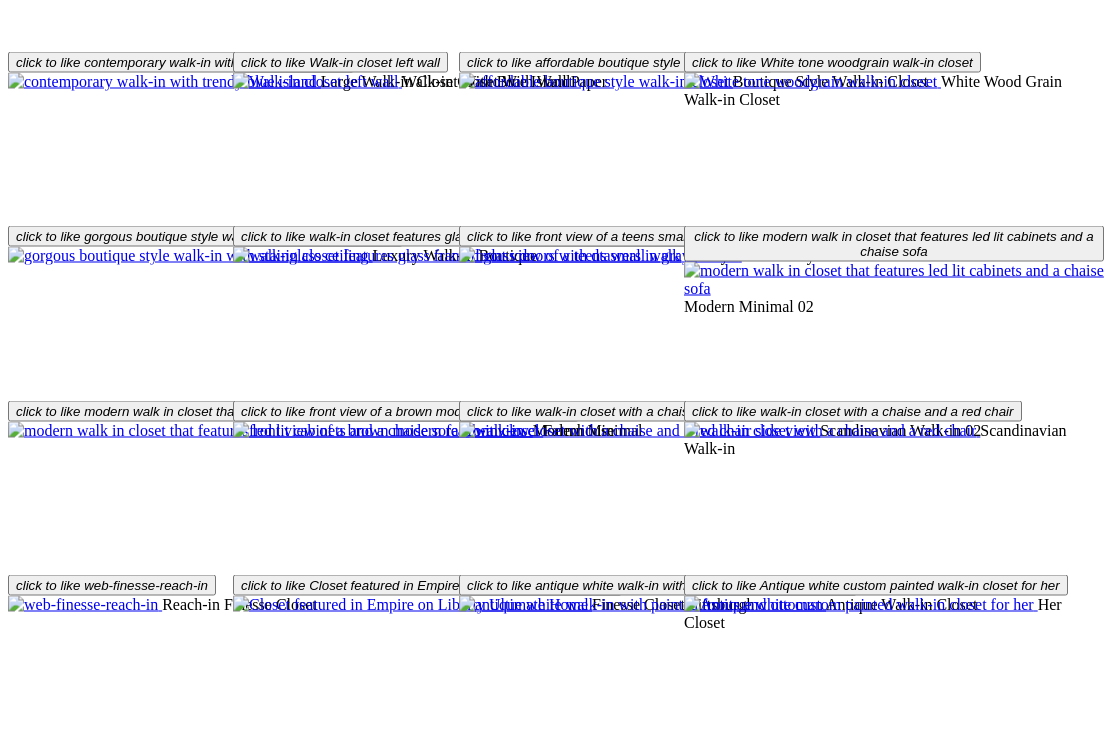 scroll, scrollTop: 4206, scrollLeft: 0, axis: vertical 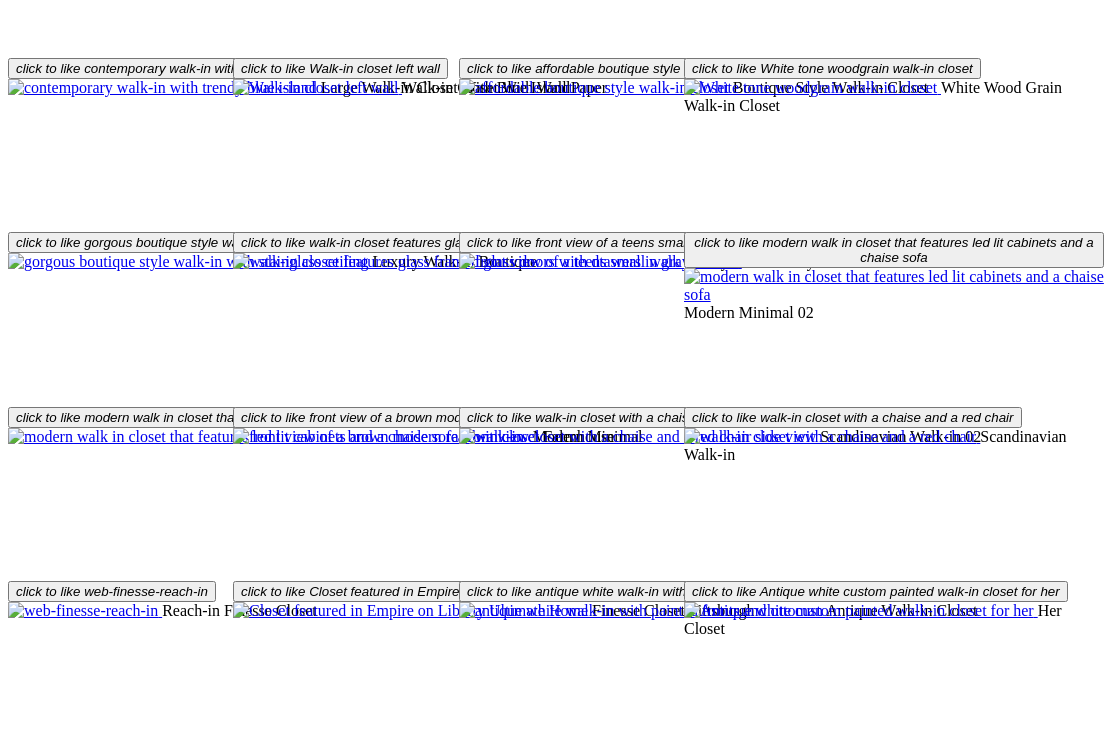 click on "click to like Glamorous dressing room closet
Curated Dressing Room
click to like utility closet in hallway for cleaning and towels
Utility Closet
click to like Reach-in closet for her filled with fall wardrobe
Reach-in Closet
click to like Walk-in closet
Two Tone Walk-in Closet
click to like Walk-in Closet Show Wall
Walk-in Shoe Wall
click to like walk-in closet with trile hang
Triple Hang Walk-in Closet
click to like luxury traditional walk-in closet
Traditional Contemporary Walk-in
click to like Contemporary Man's reach-in closet
Reach-in Man’s Closet
click to like contemporary walk-in with trendy blue island
Large Walk-in Closet With Blue Island
click to like Walk-in closet left wall
Walk-in Closet With Wall Paper
click to like affordable boutique style walk-in closet" at bounding box center (556, 1027) 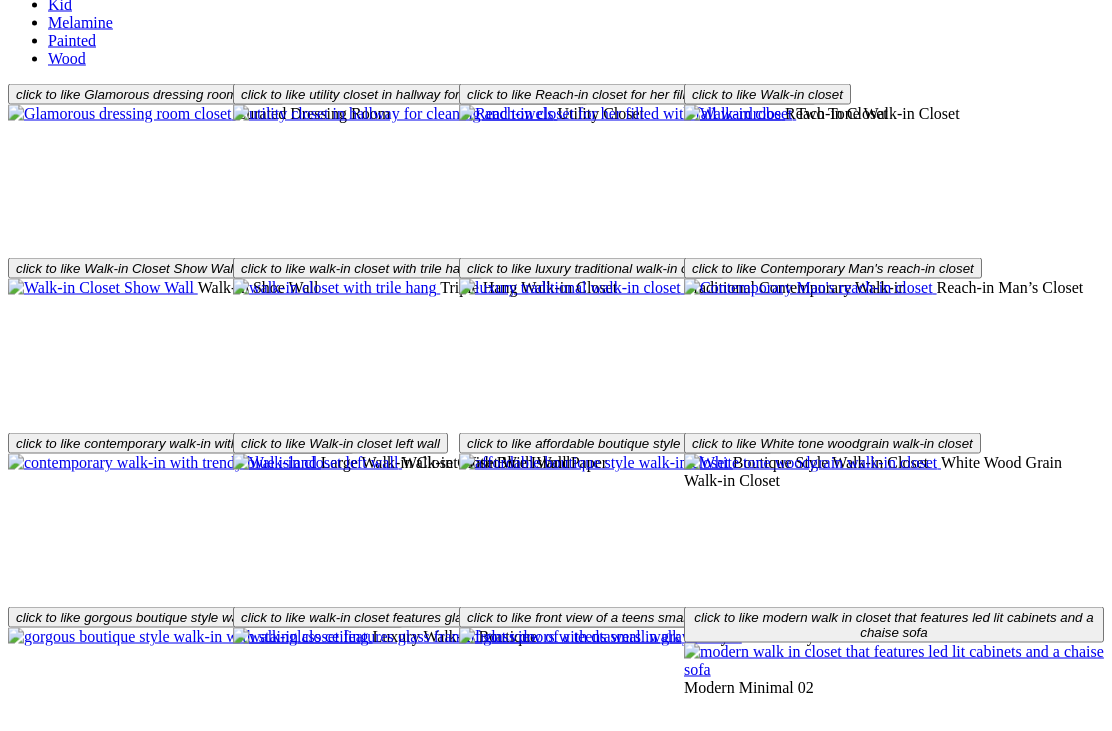 scroll, scrollTop: 3825, scrollLeft: 0, axis: vertical 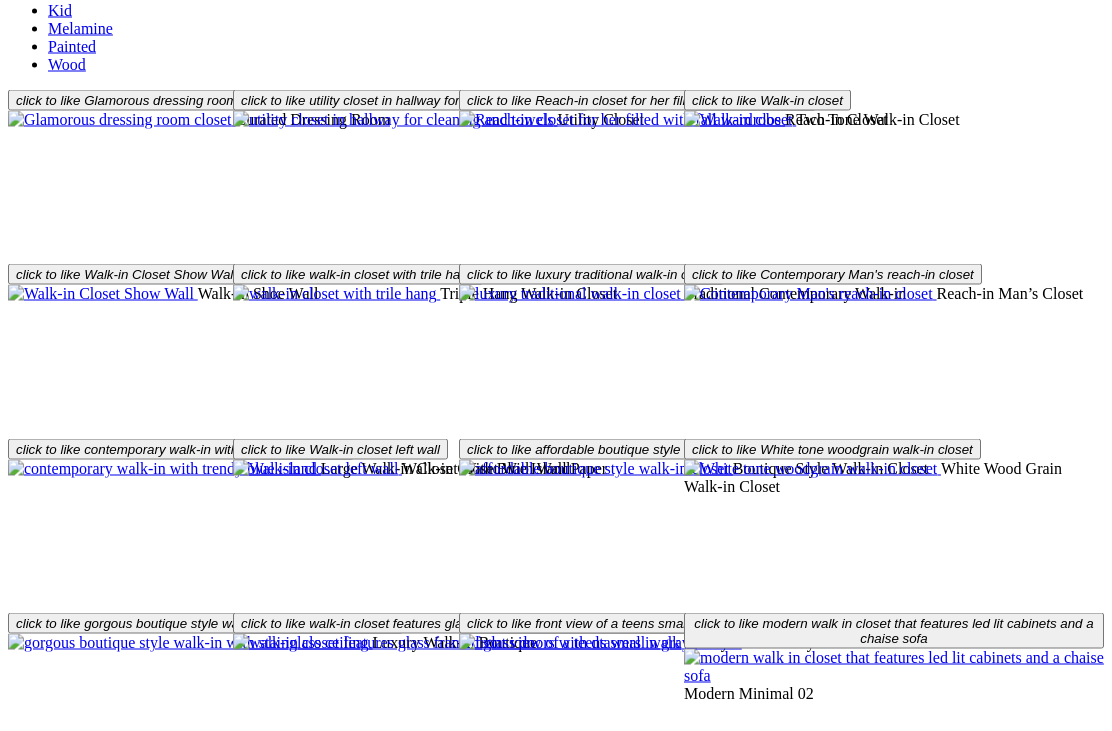 click at bounding box center (569, 2388) 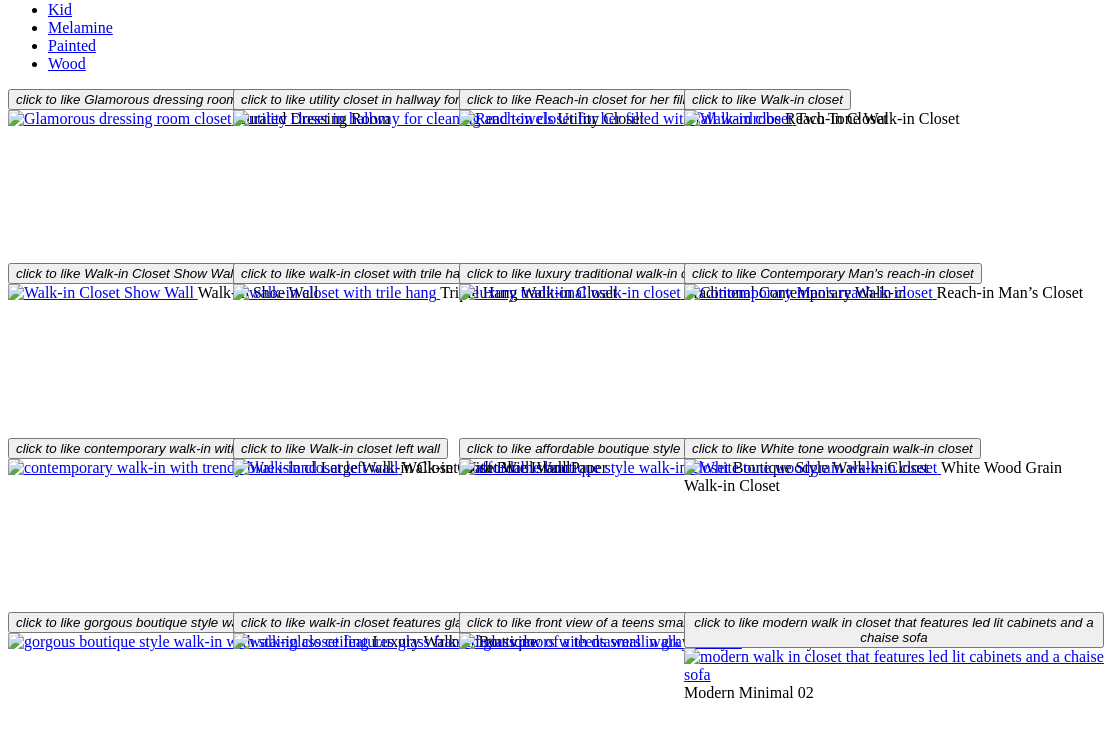 click at bounding box center [8, 49100] 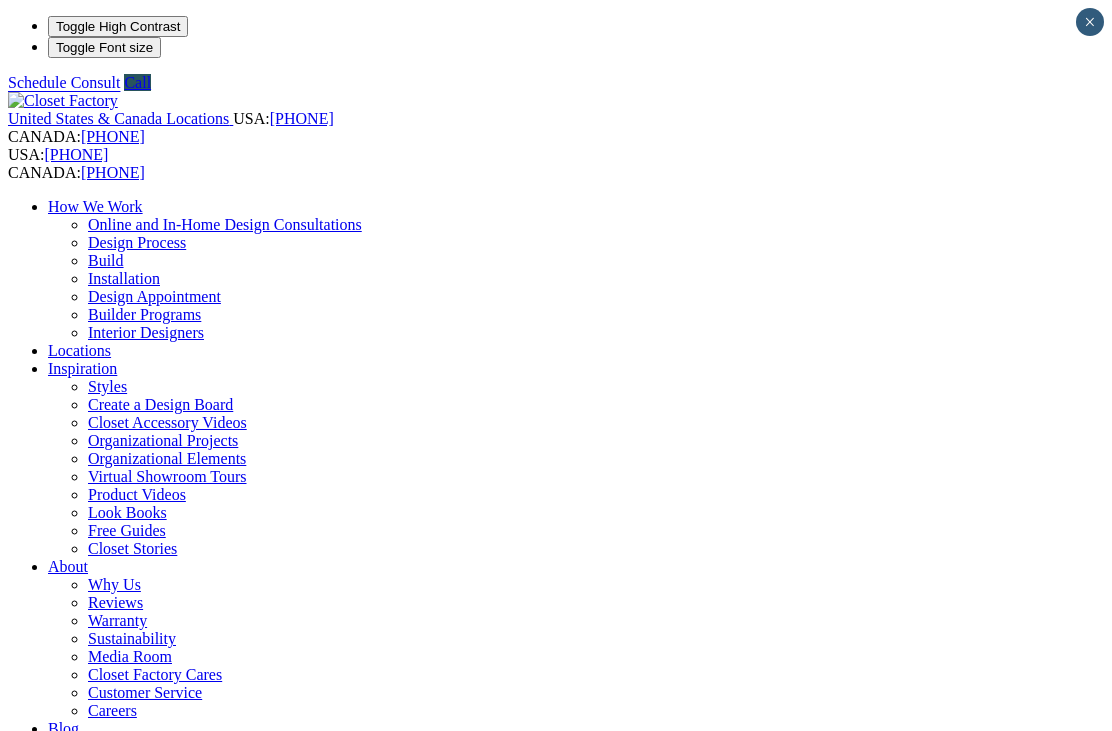 scroll, scrollTop: 0, scrollLeft: 0, axis: both 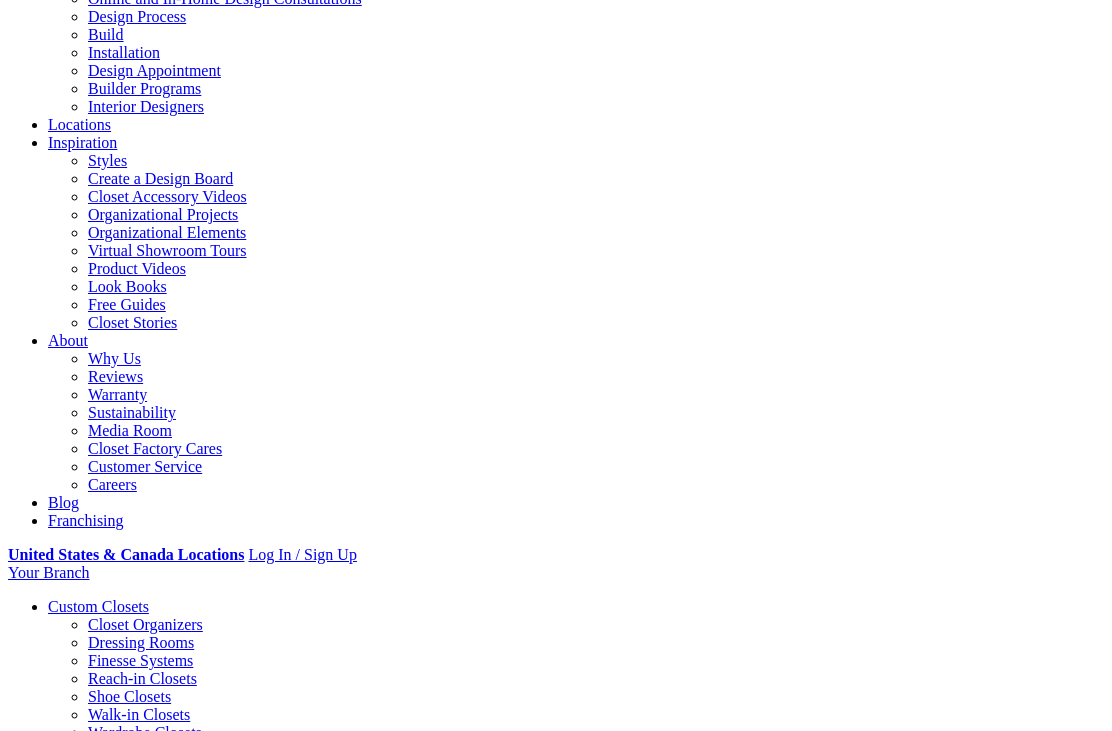 click on "Gallery" at bounding box center (111, 2185) 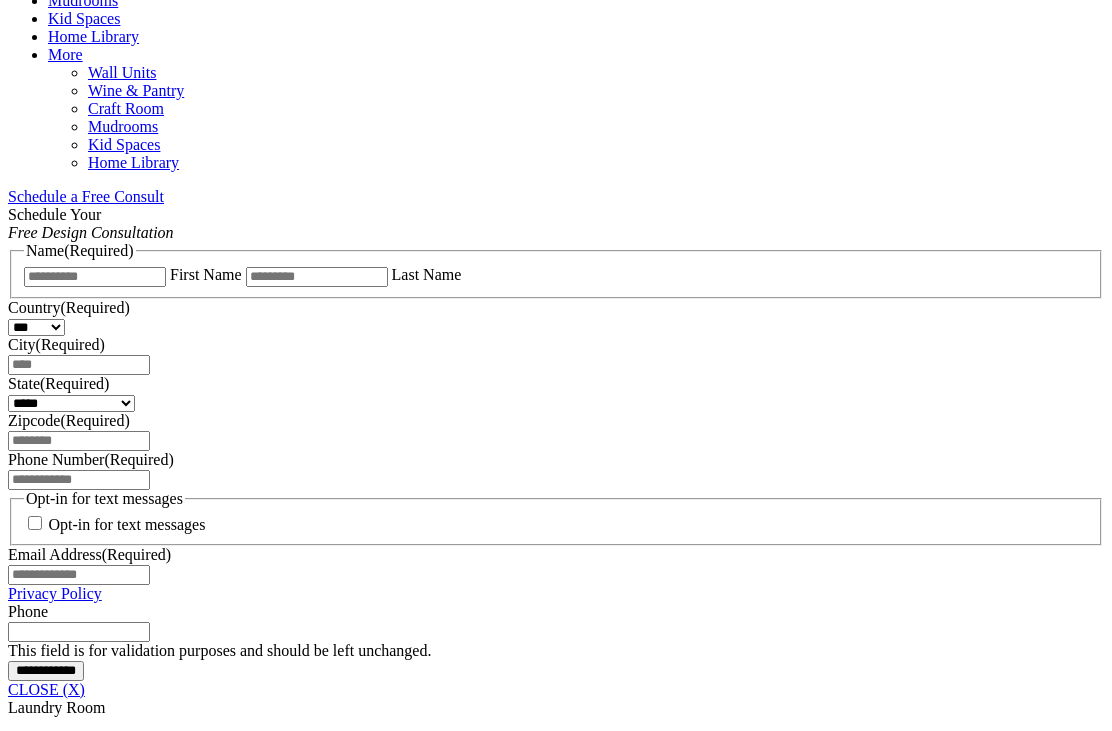 scroll, scrollTop: 1160, scrollLeft: 0, axis: vertical 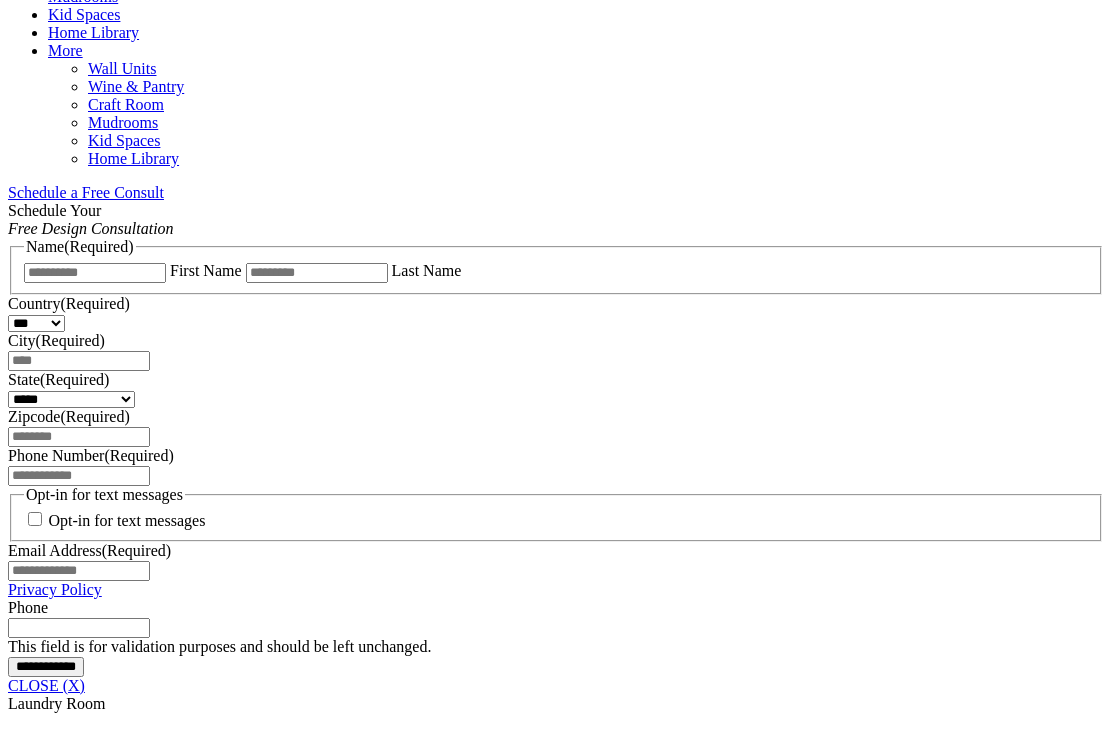 click at bounding box center (164, 192) 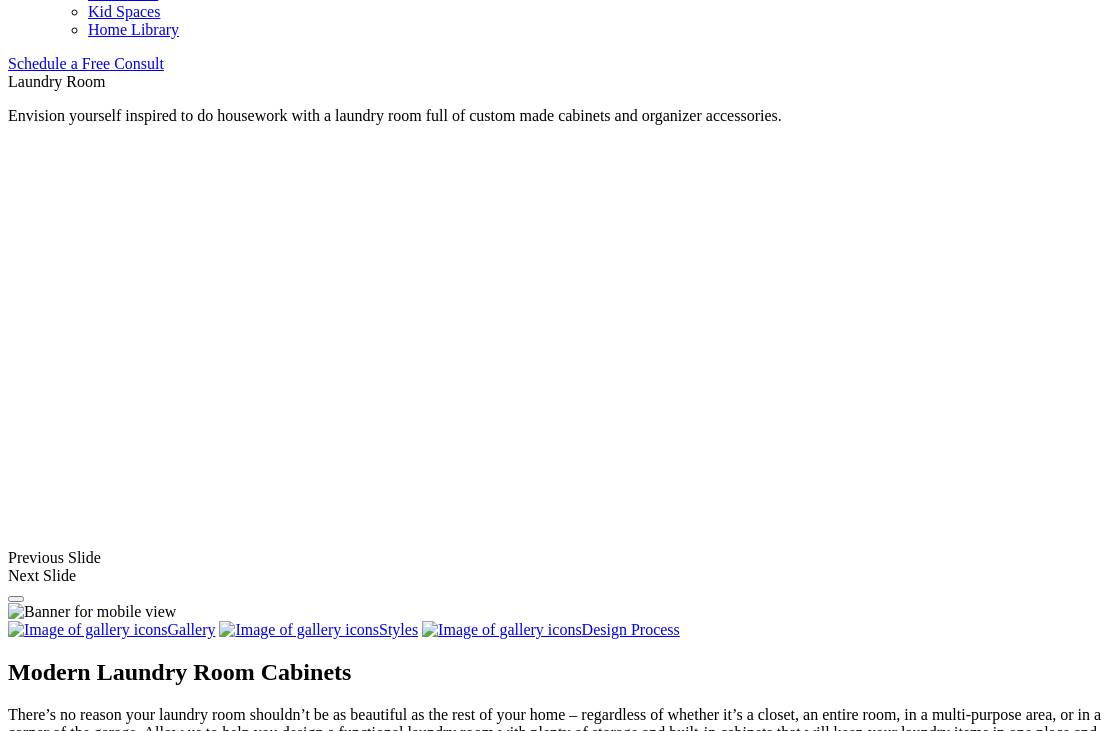 scroll, scrollTop: 1221, scrollLeft: 0, axis: vertical 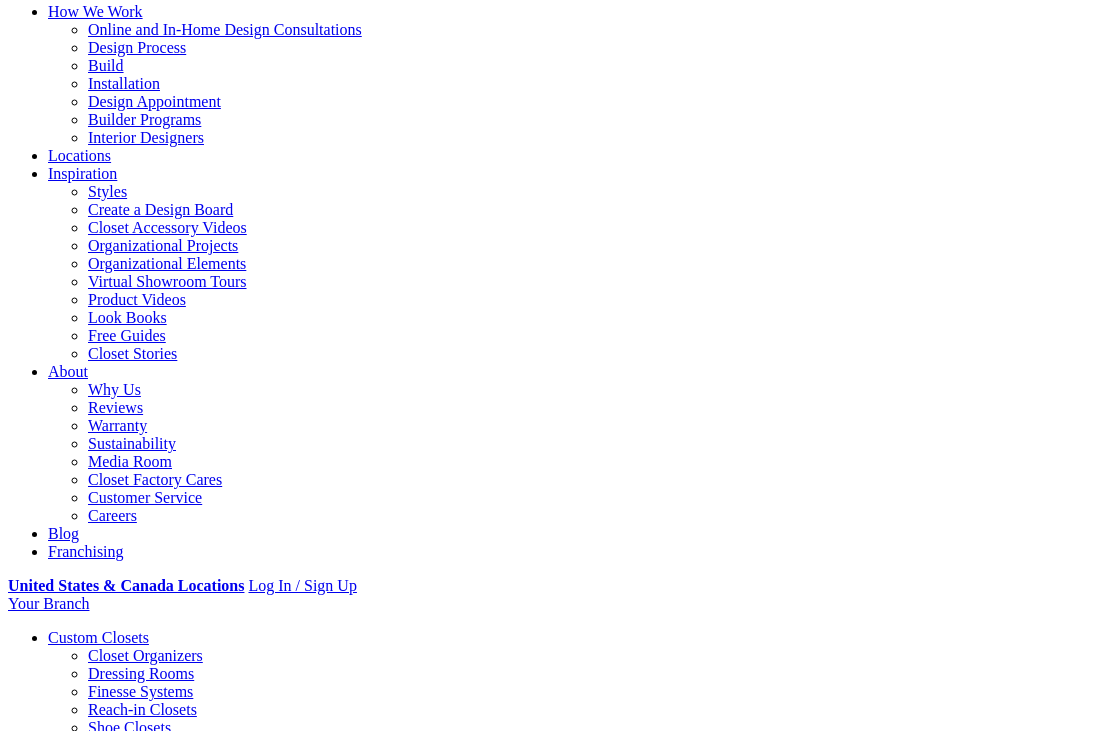 click on "Gallery" at bounding box center [111, 1777] 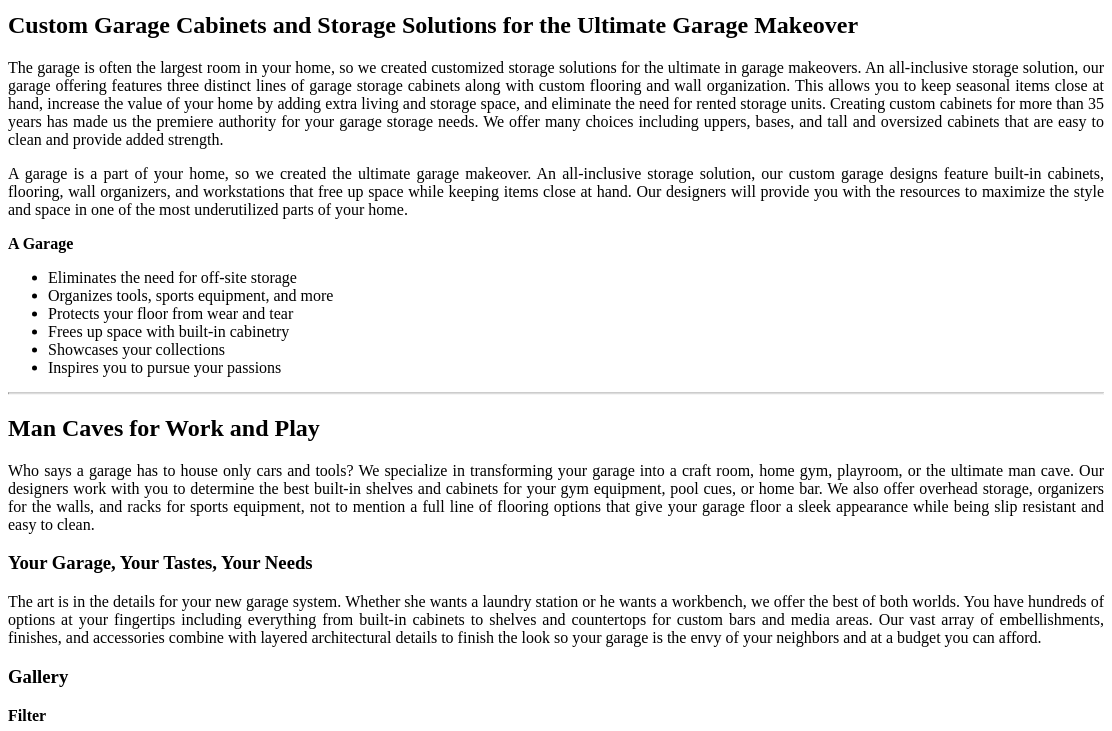 scroll, scrollTop: 2016, scrollLeft: 0, axis: vertical 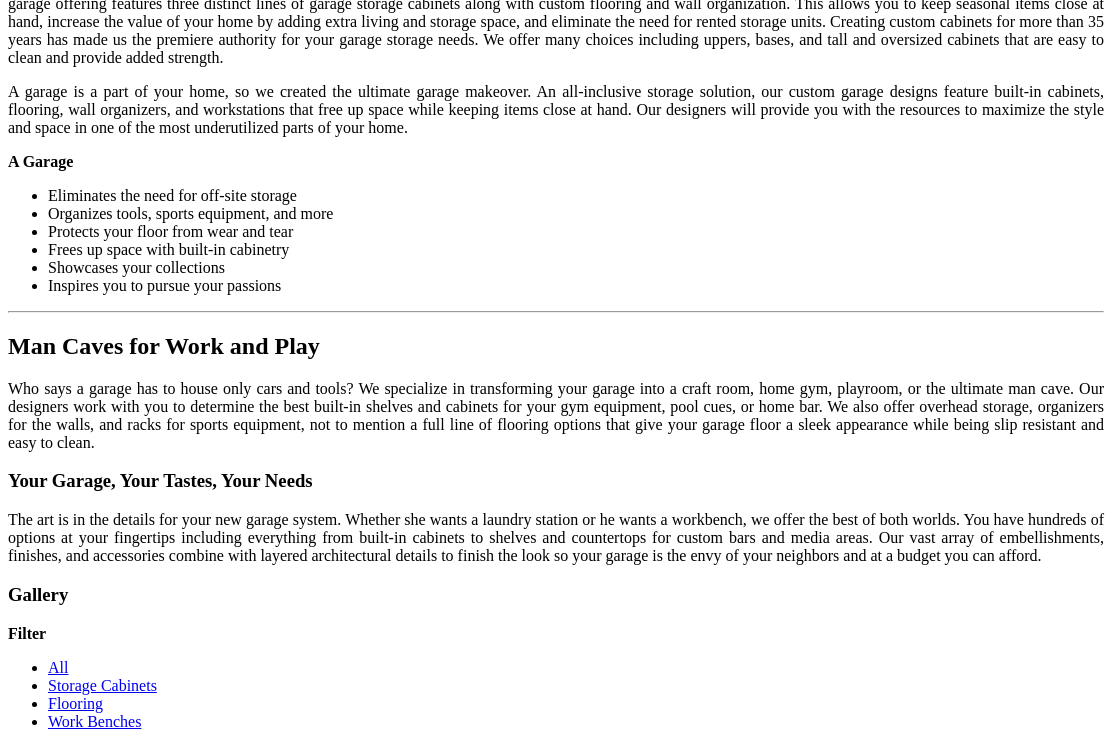 click on "Load More" at bounding box center [44, 1681] 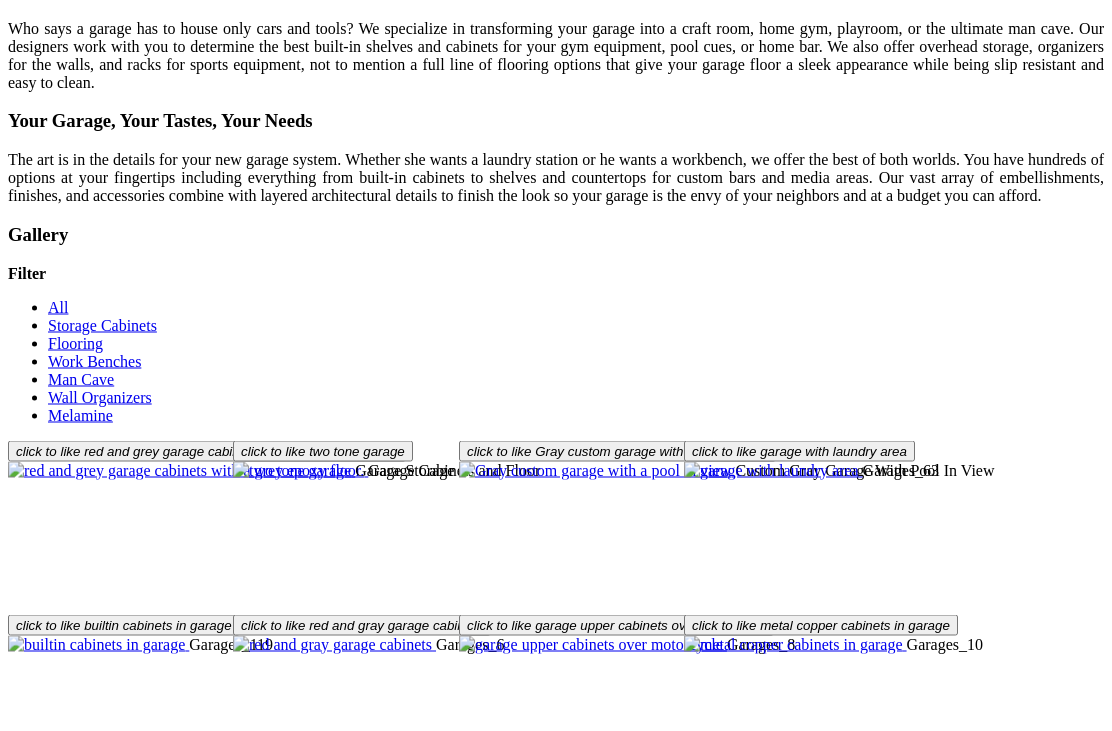 scroll, scrollTop: 2433, scrollLeft: 0, axis: vertical 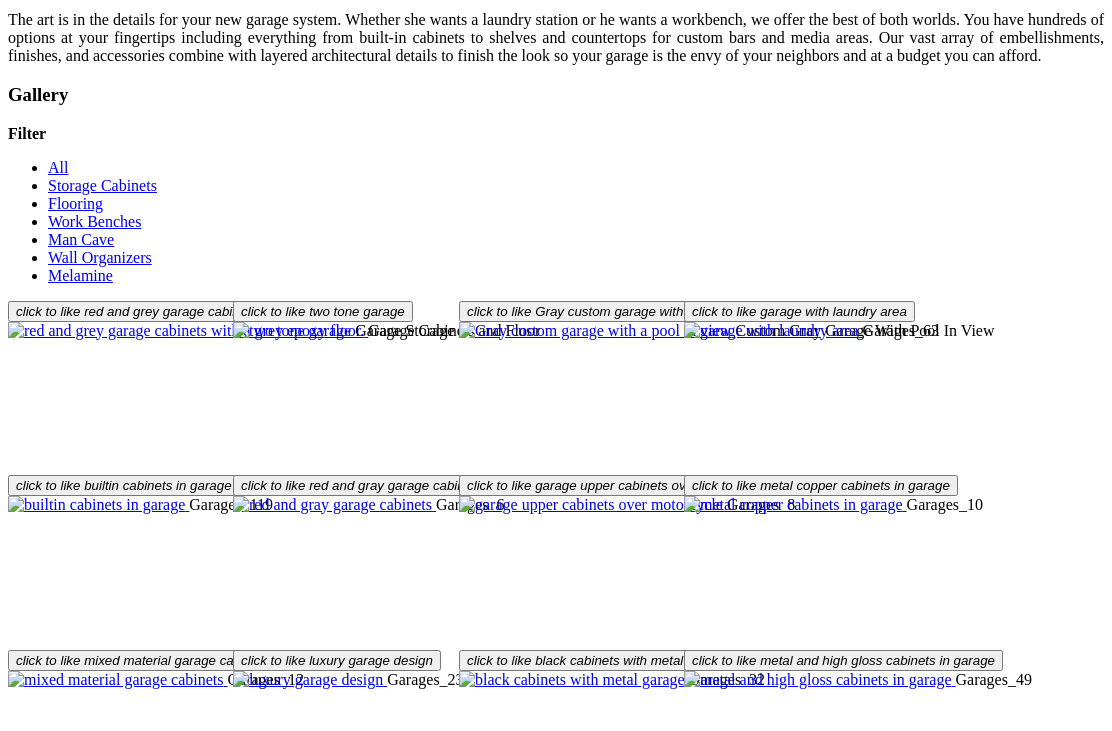 click on "Load More" at bounding box center (44, 1705) 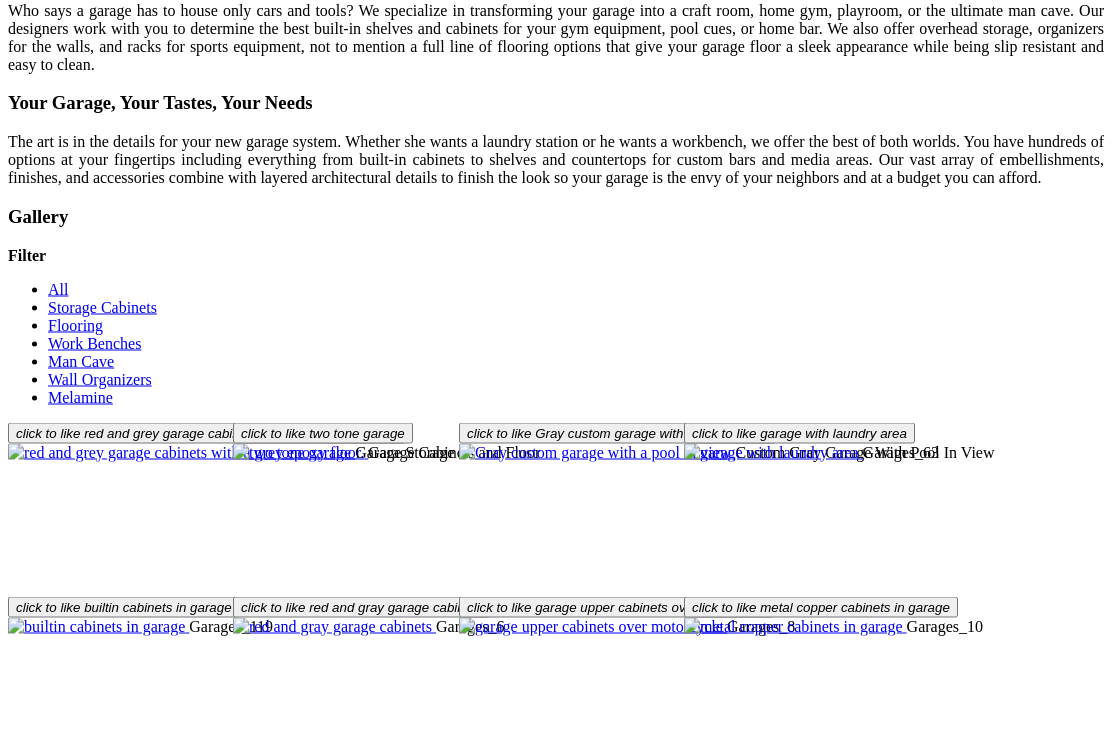 scroll, scrollTop: 2447, scrollLeft: 0, axis: vertical 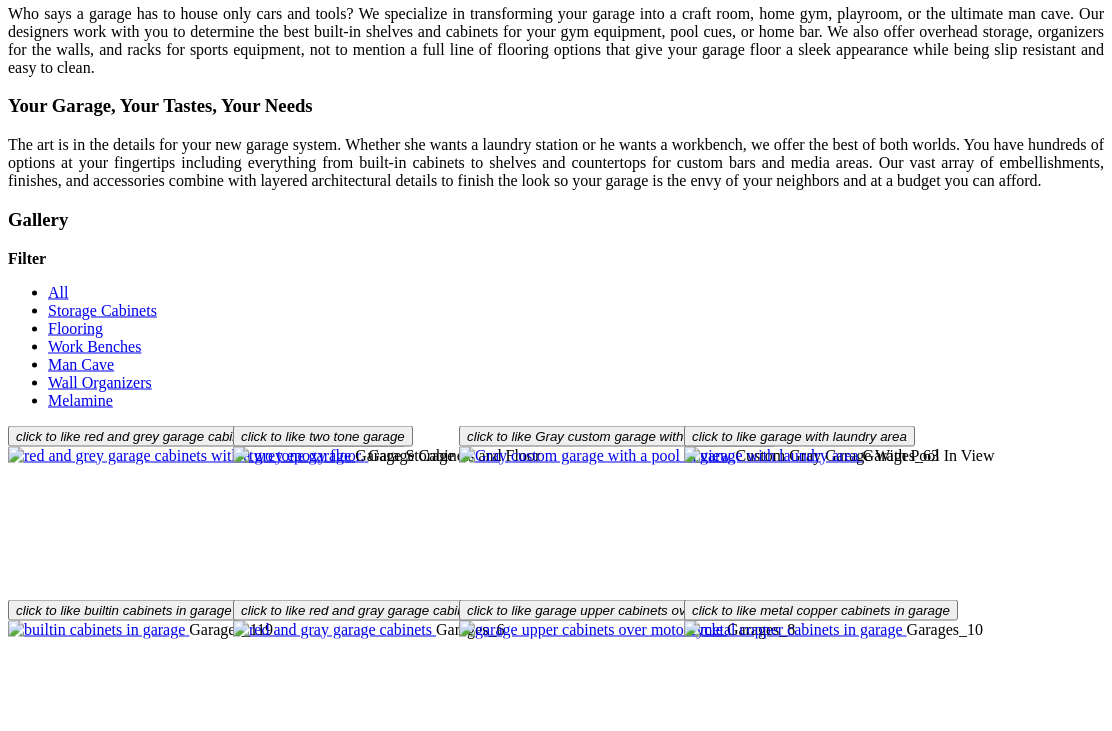click at bounding box center (755, 1677) 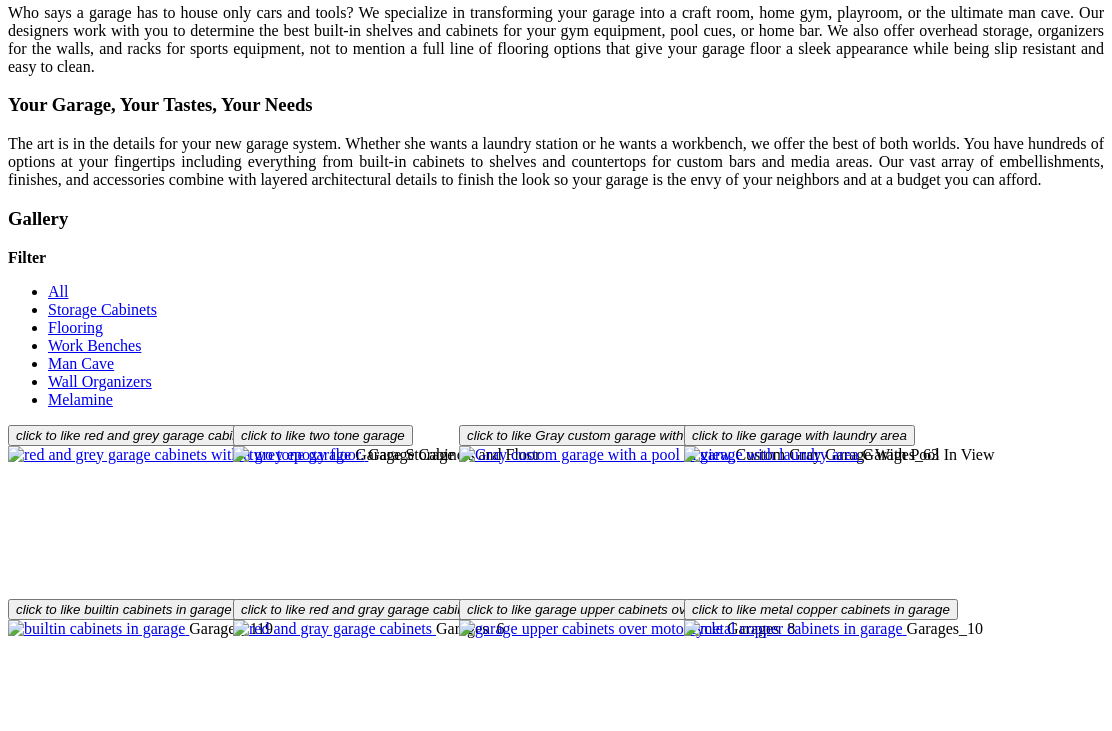 click at bounding box center (8, 33652) 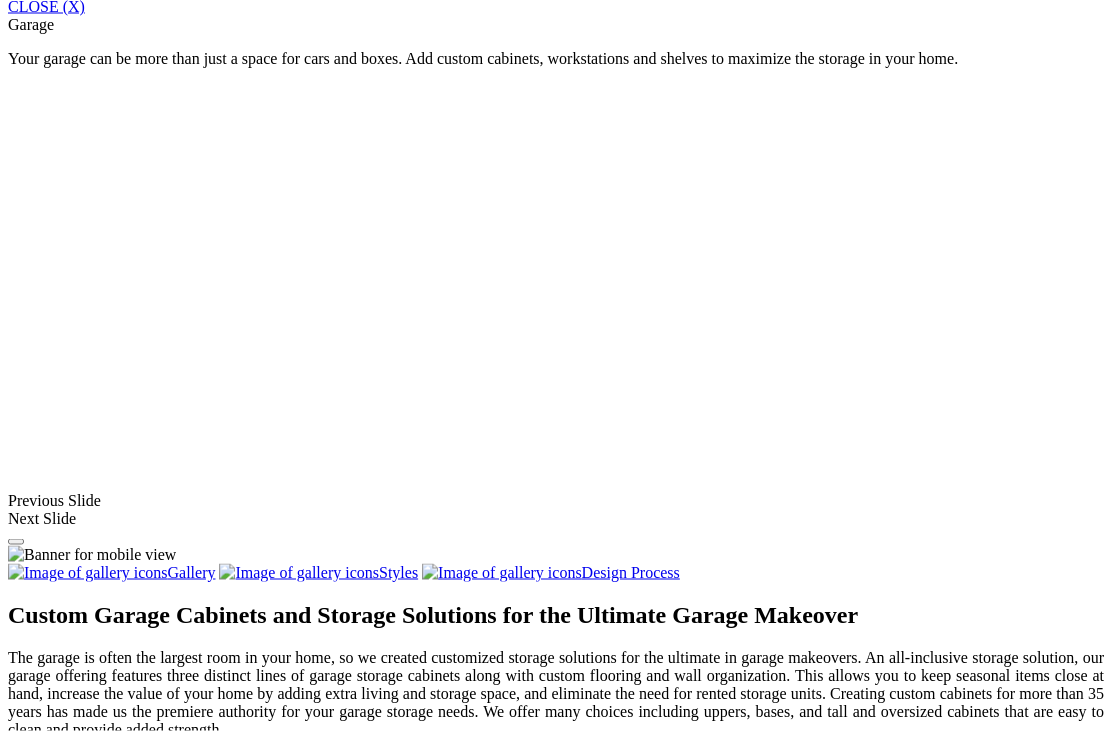 scroll, scrollTop: 1396, scrollLeft: 0, axis: vertical 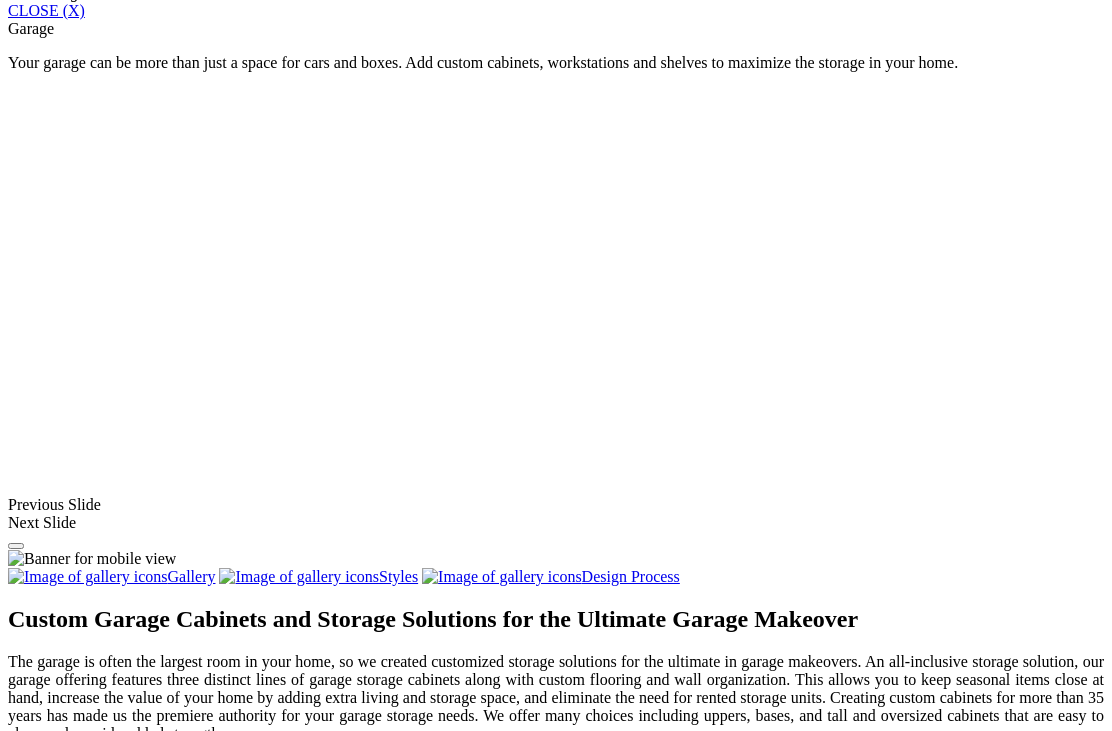 click at bounding box center (771, 1507) 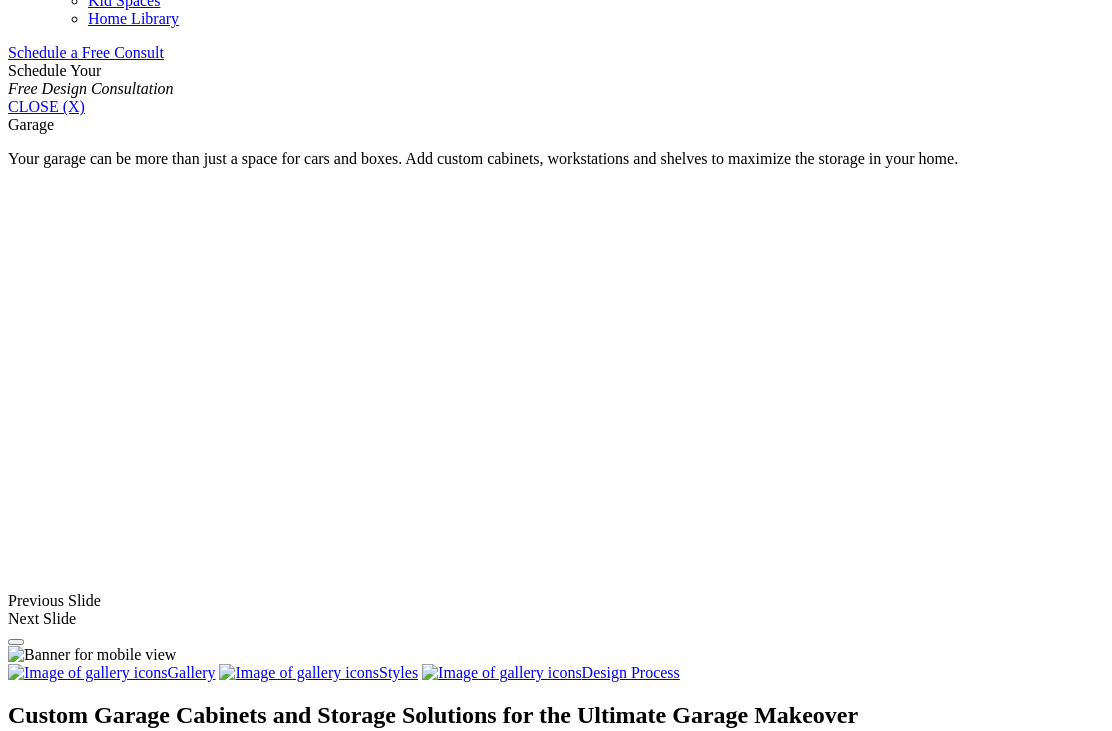click on "Locations" at bounding box center [79, -950] 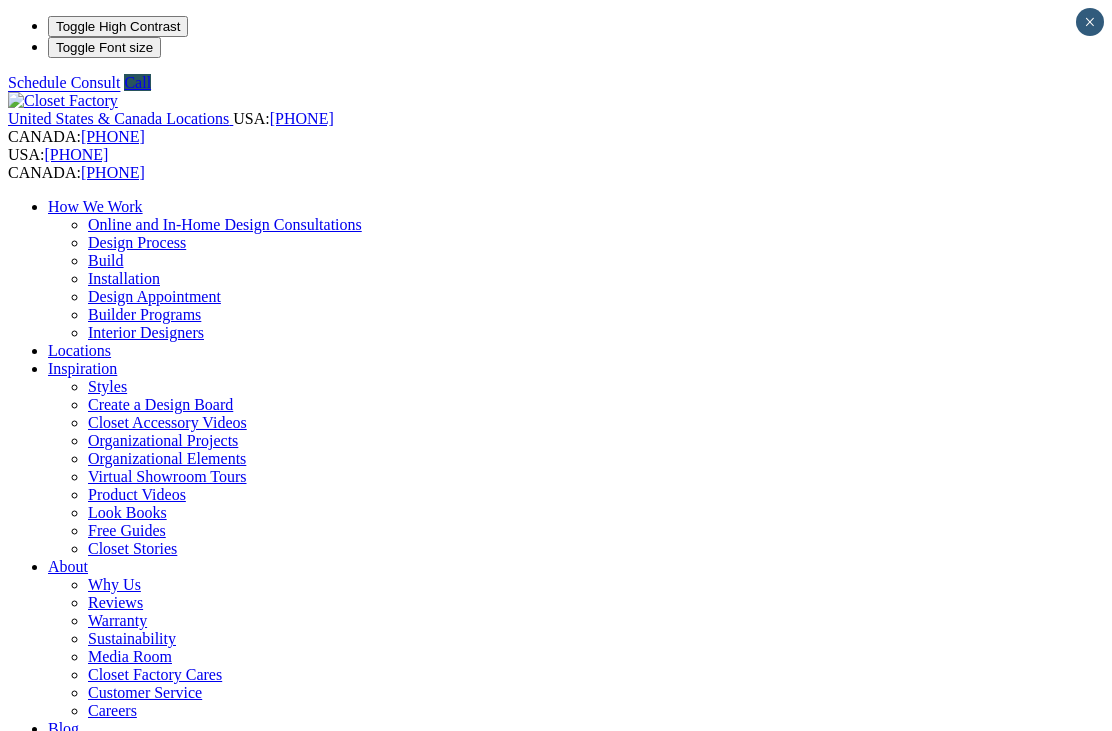 scroll, scrollTop: 0, scrollLeft: 0, axis: both 